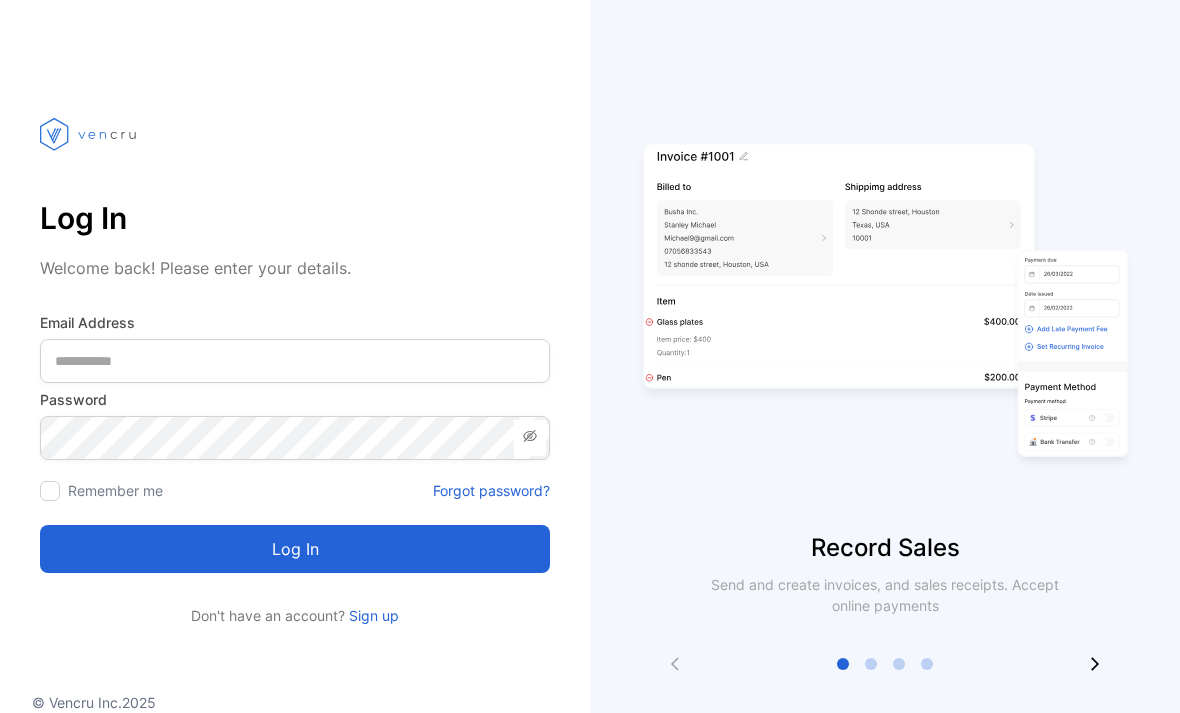 scroll, scrollTop: 0, scrollLeft: 0, axis: both 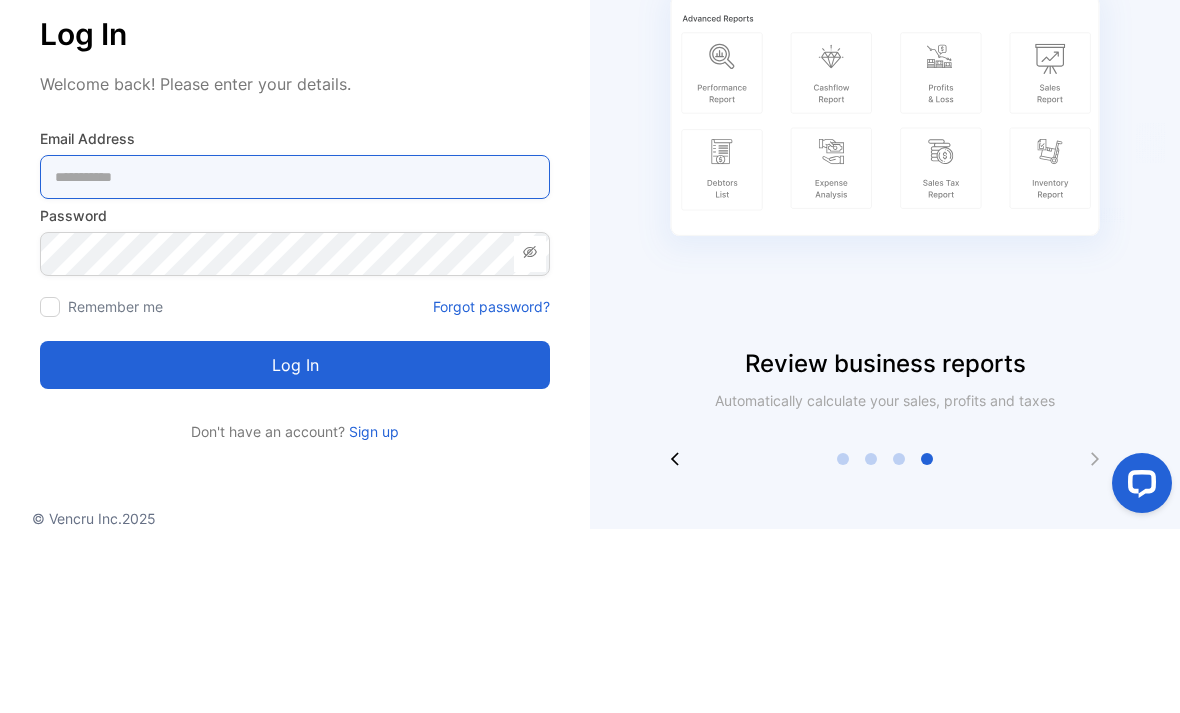type on "**********" 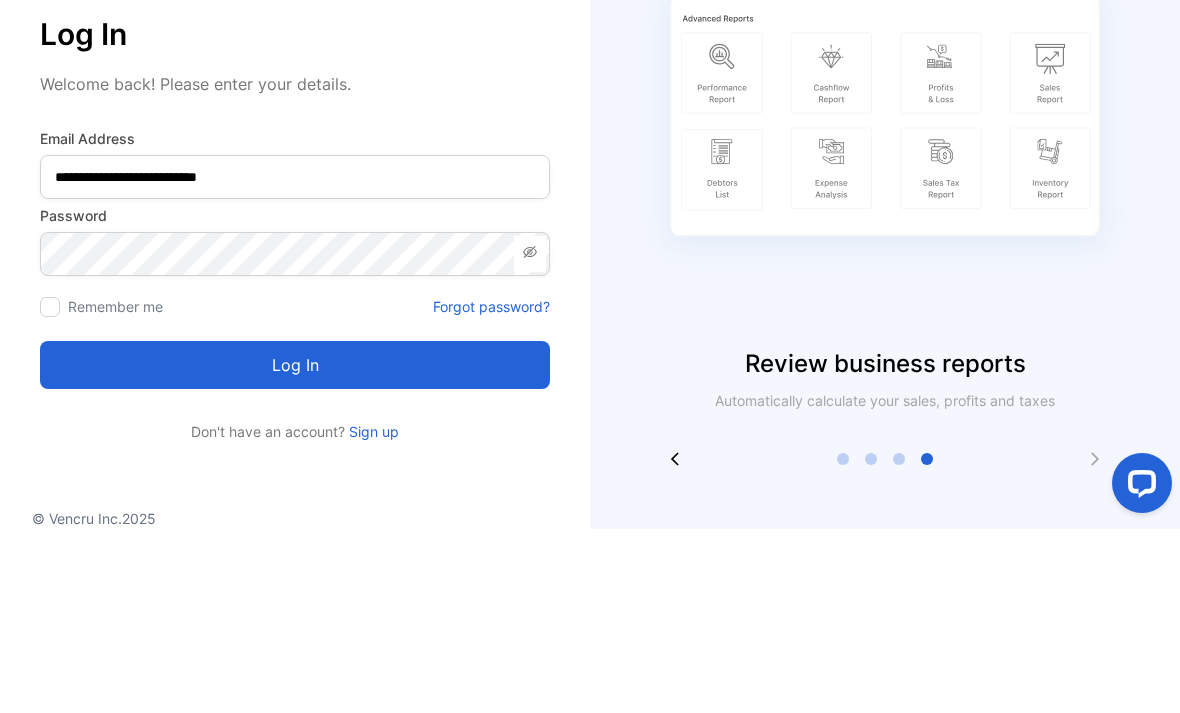 click on "Log in" at bounding box center [295, 549] 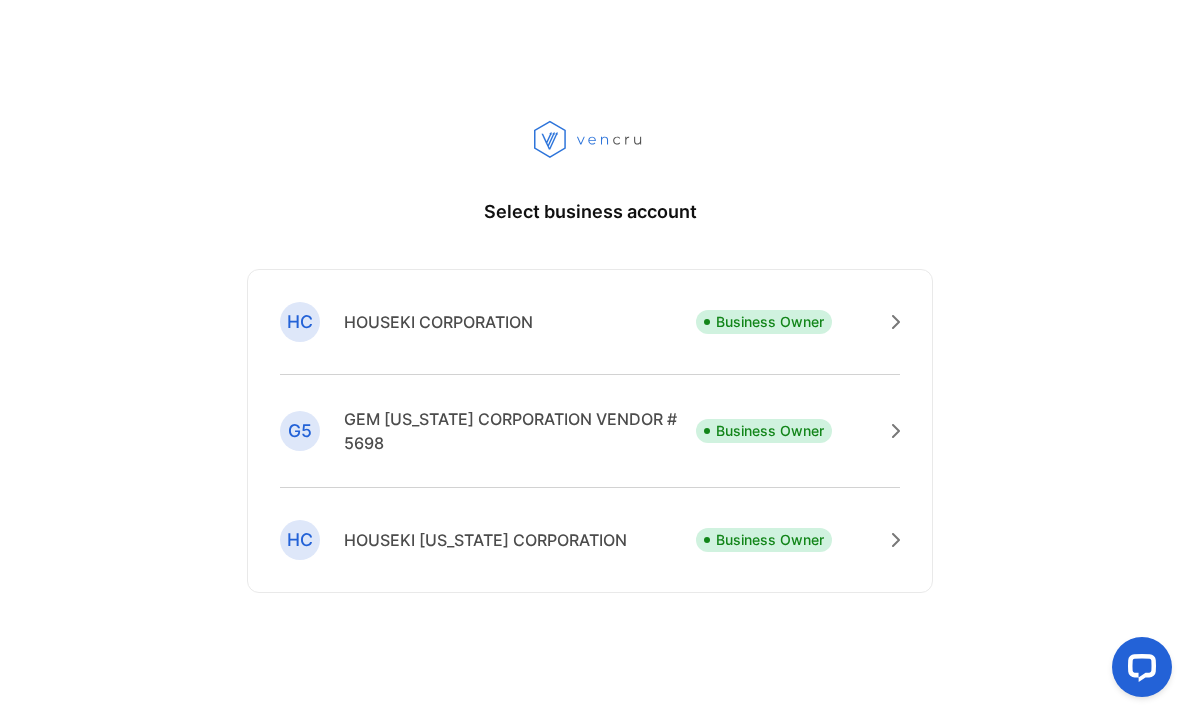 scroll, scrollTop: 0, scrollLeft: 0, axis: both 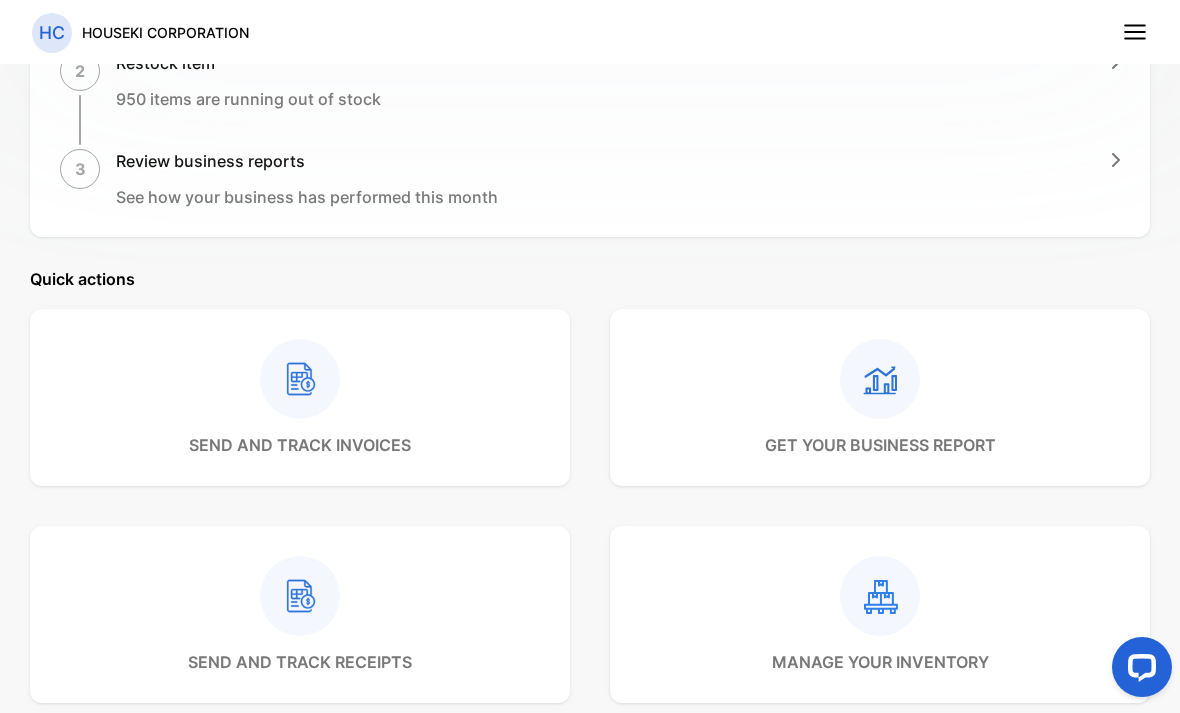 click on "Quick actions send and track invoices get your business report send and track receipts manage your inventory control your expenses manage customers" at bounding box center (590, 593) 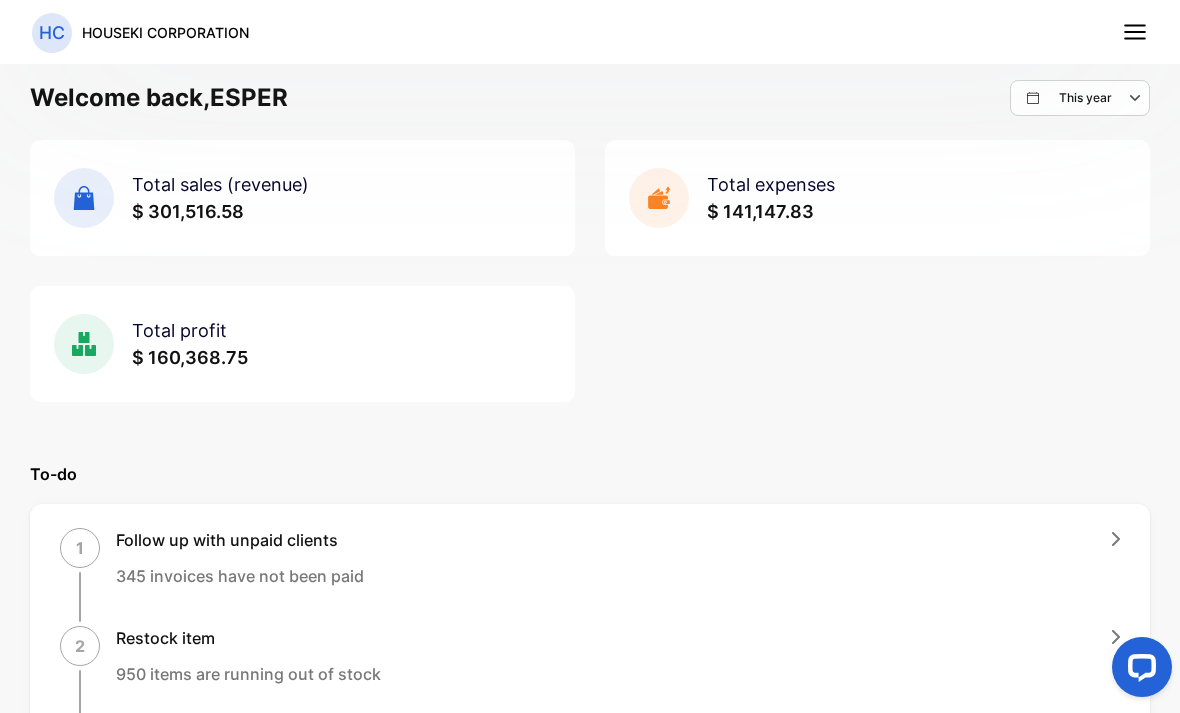 scroll, scrollTop: 0, scrollLeft: 0, axis: both 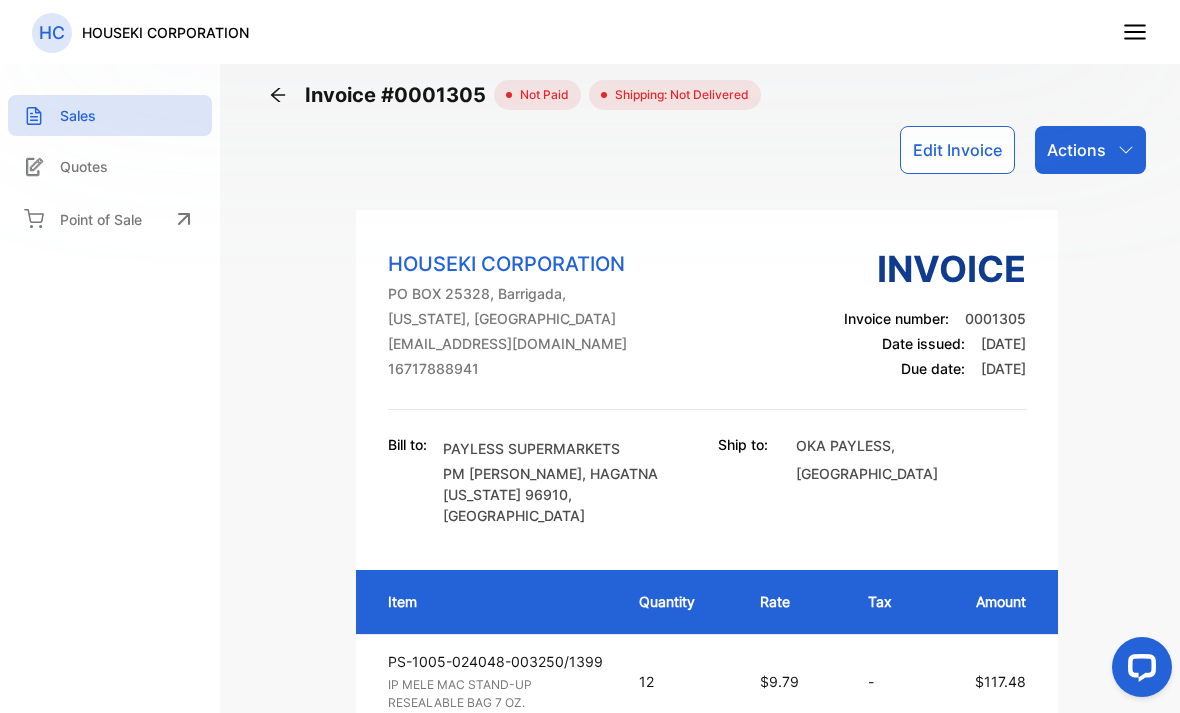 click on "Sales" at bounding box center [110, 115] 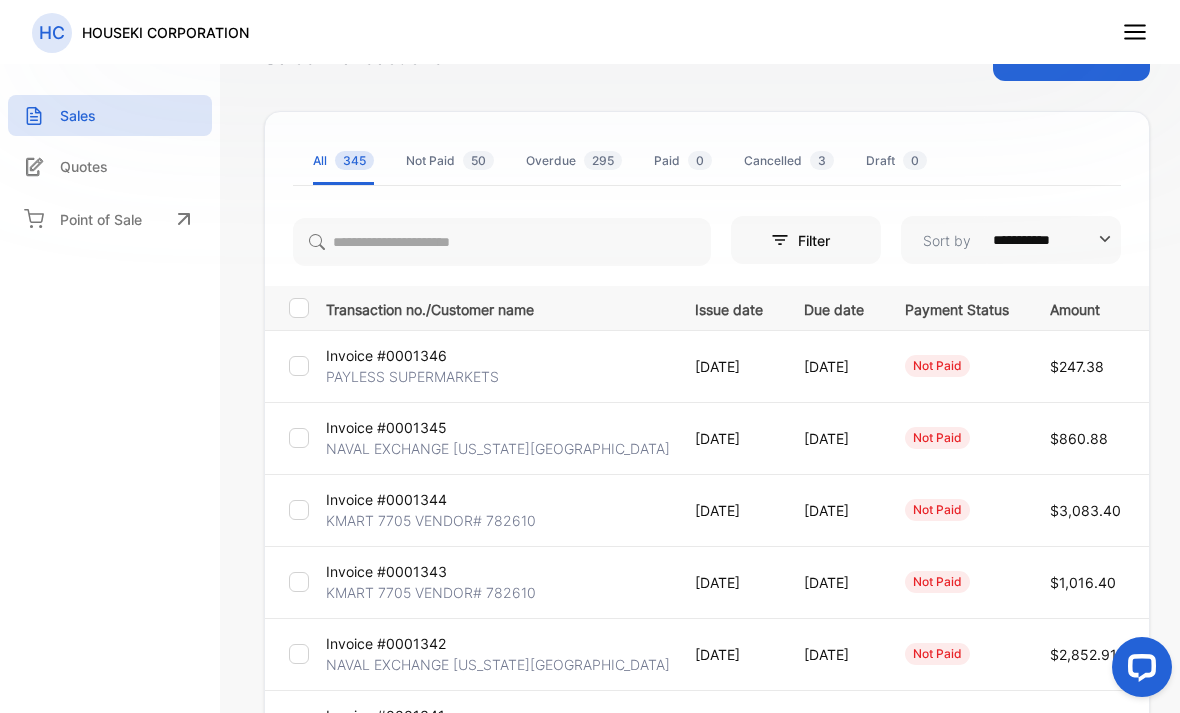 scroll, scrollTop: 102, scrollLeft: 0, axis: vertical 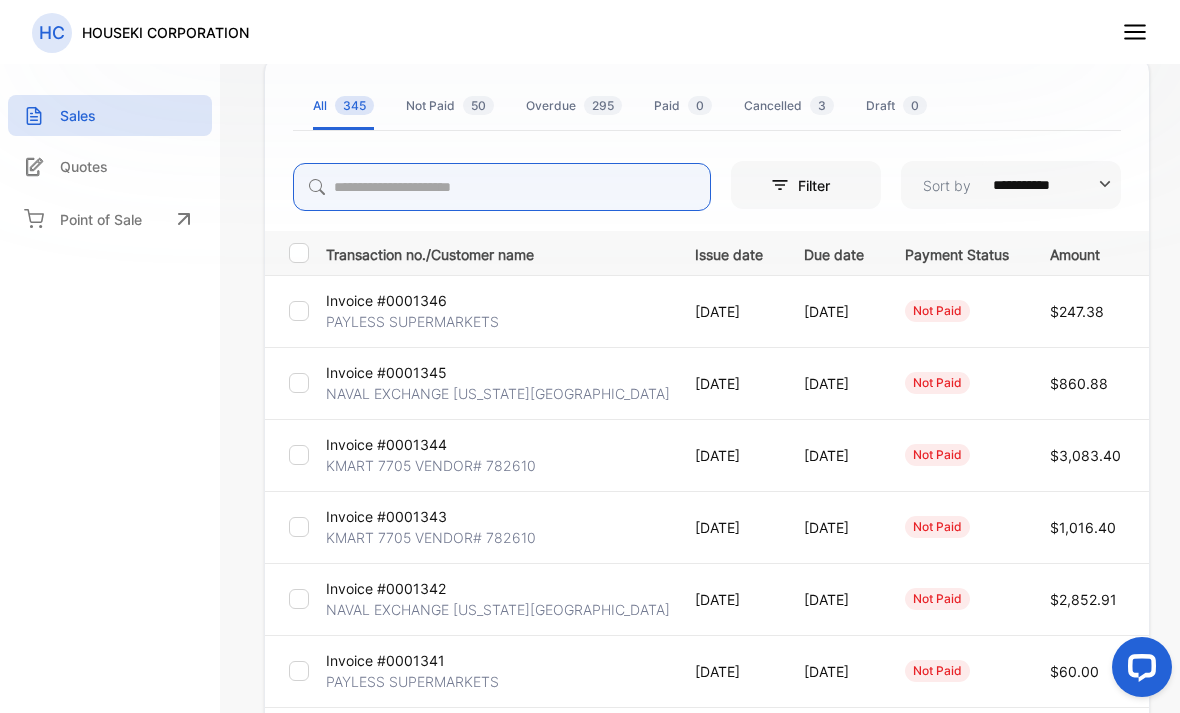 click at bounding box center (502, 187) 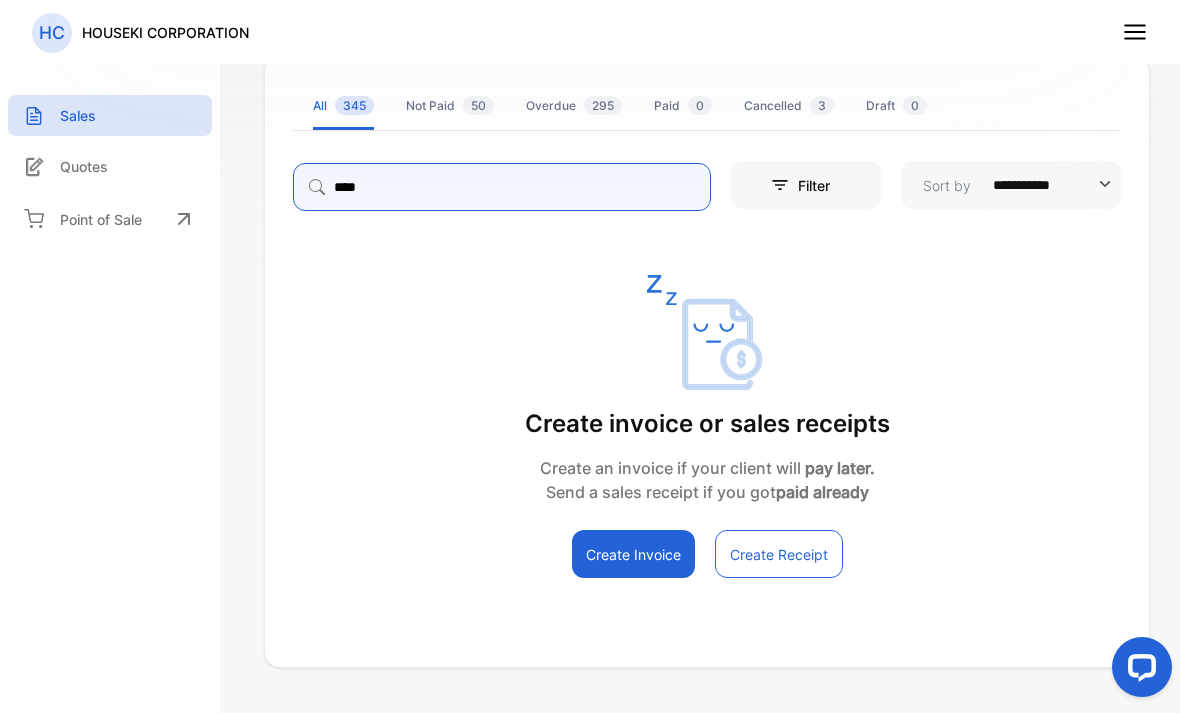 click on "****" at bounding box center [502, 187] 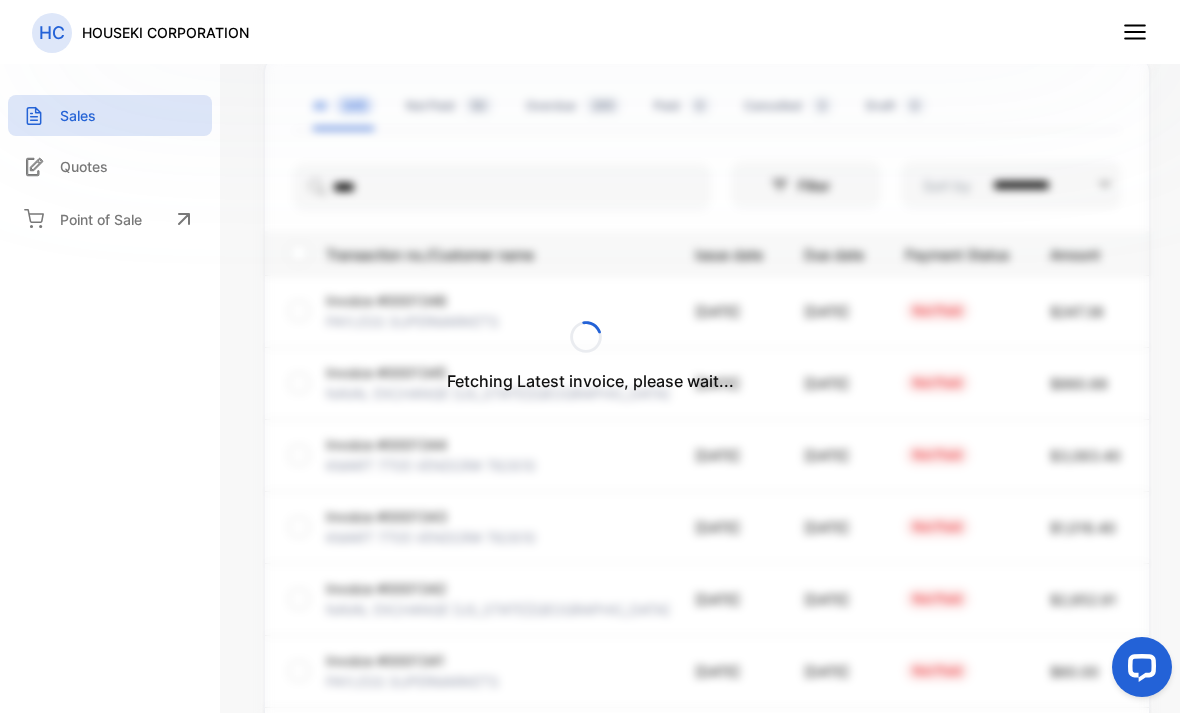 scroll, scrollTop: 0, scrollLeft: 0, axis: both 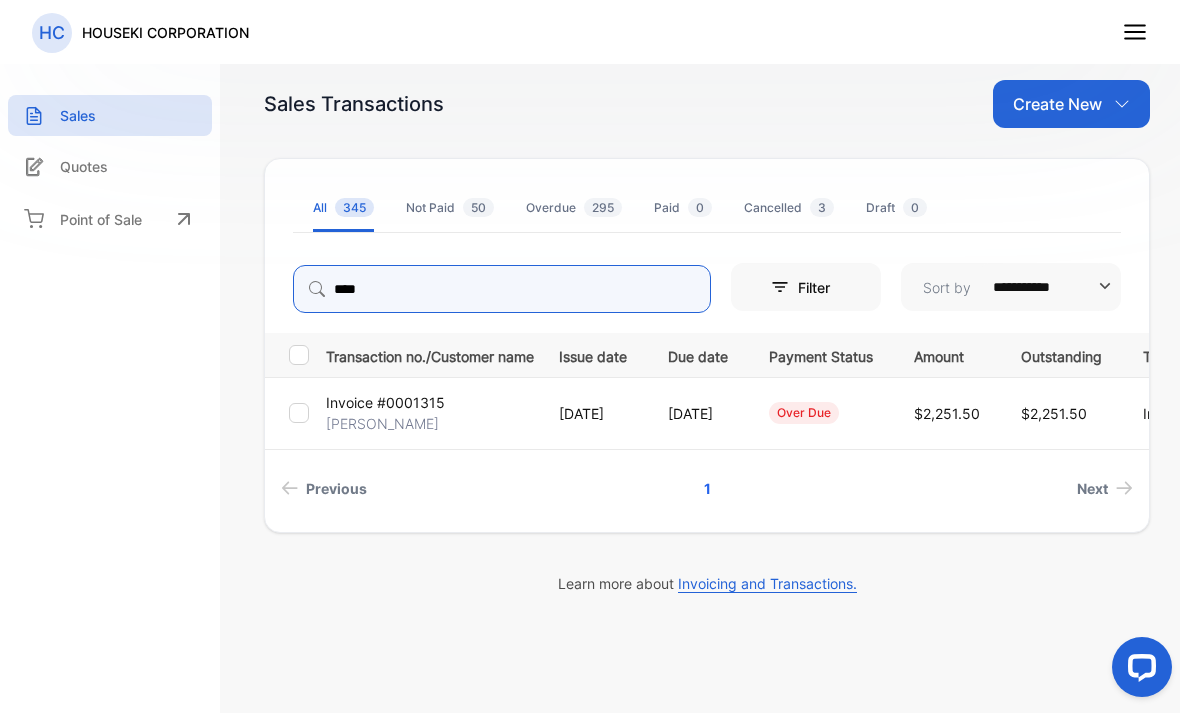 click on "****" at bounding box center [502, 289] 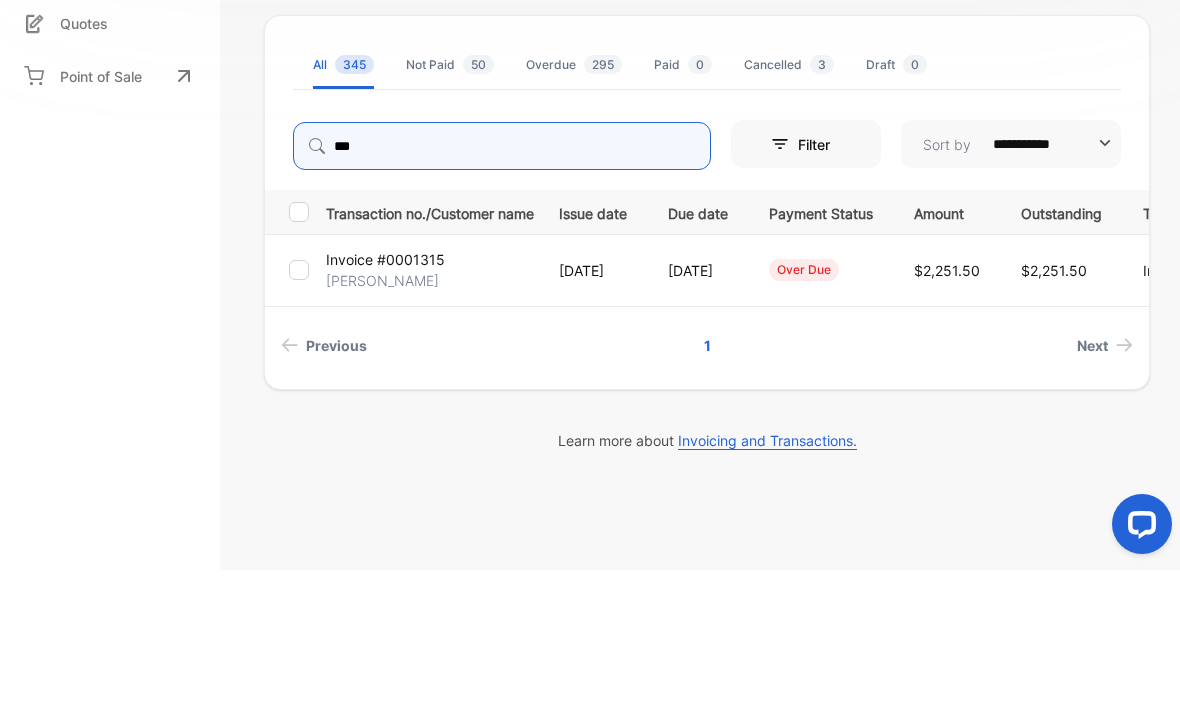 type on "****" 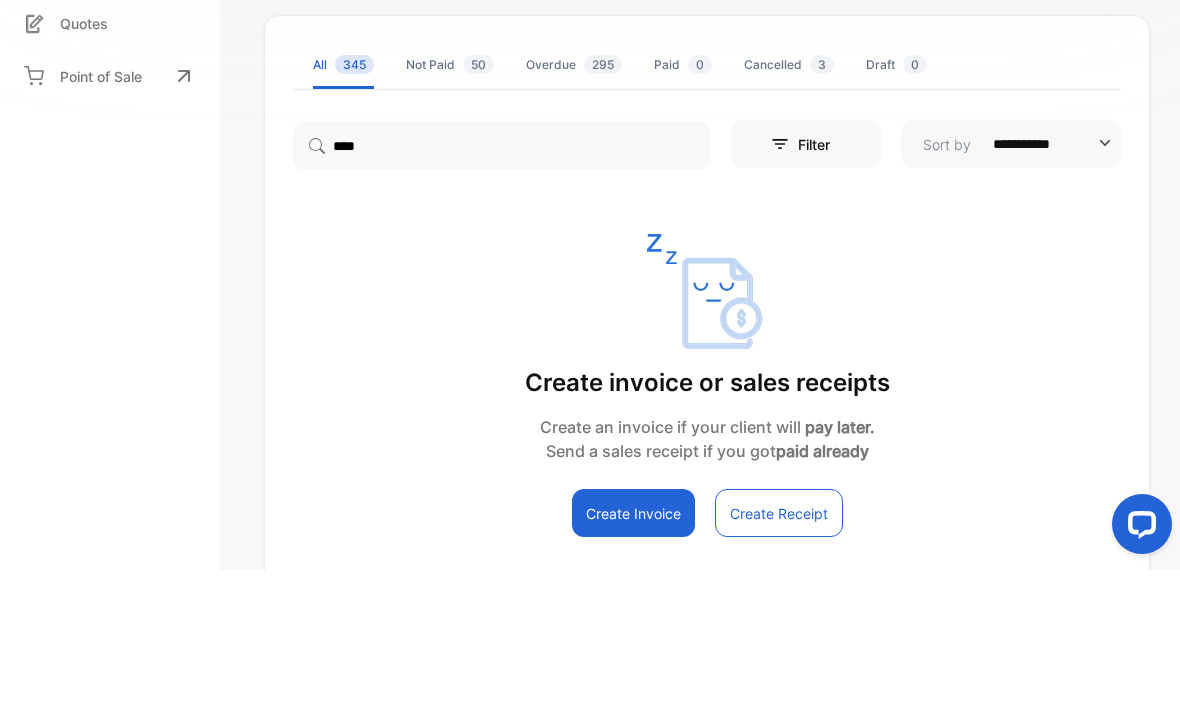 scroll, scrollTop: 64, scrollLeft: 0, axis: vertical 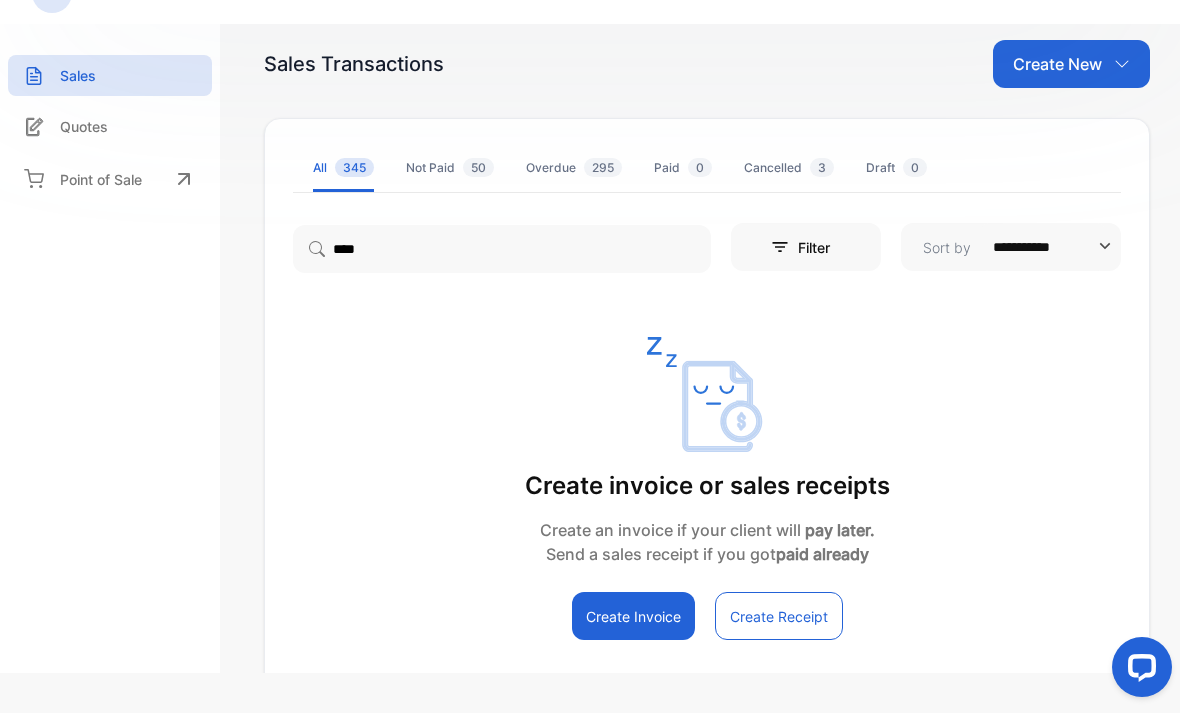 click on "Cancelled 3" at bounding box center [789, 168] 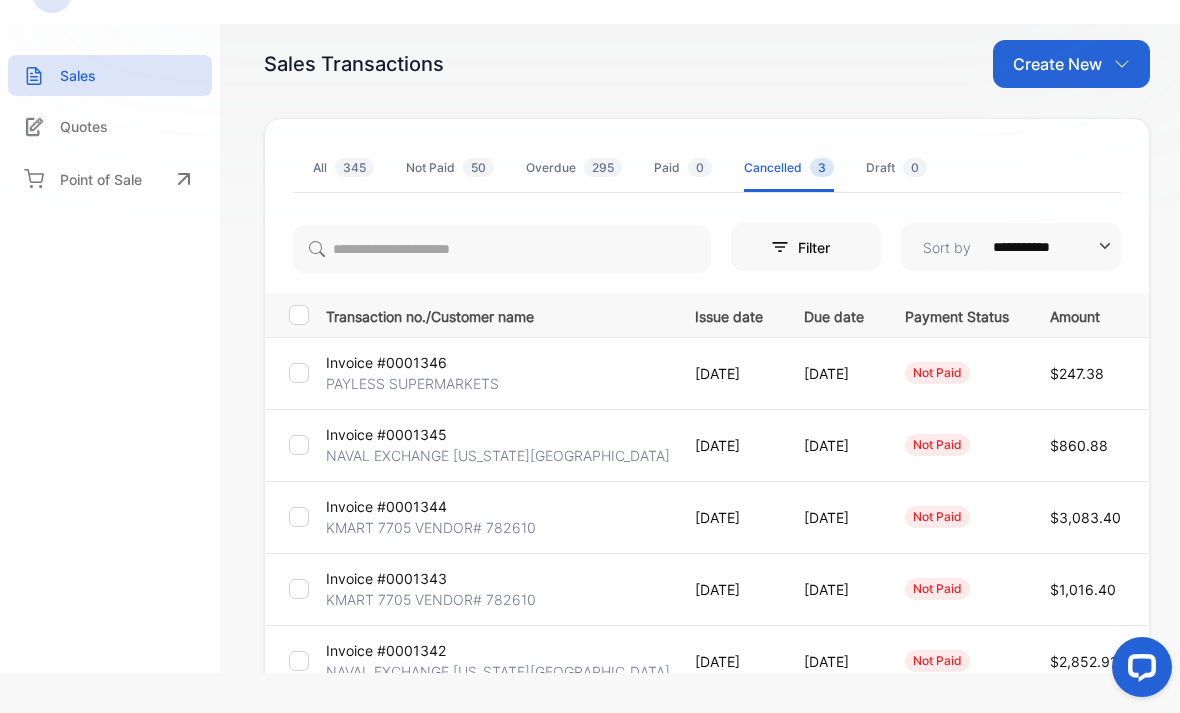 scroll, scrollTop: 0, scrollLeft: 0, axis: both 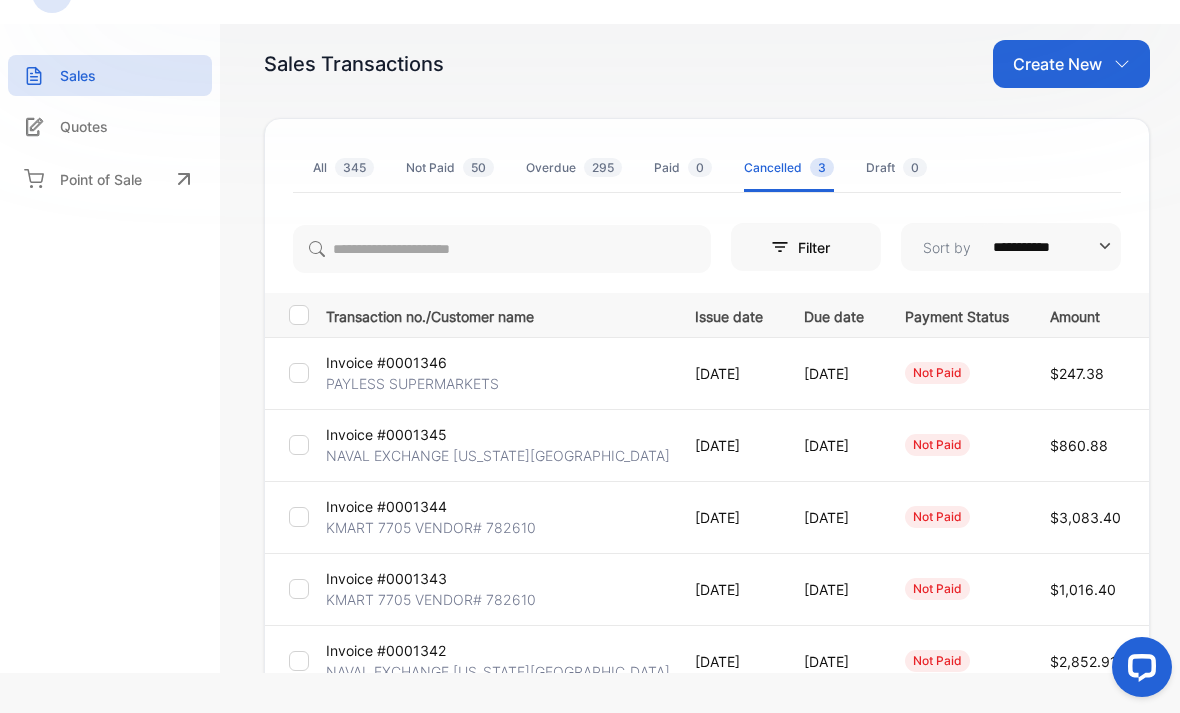 click on "345" at bounding box center (354, 167) 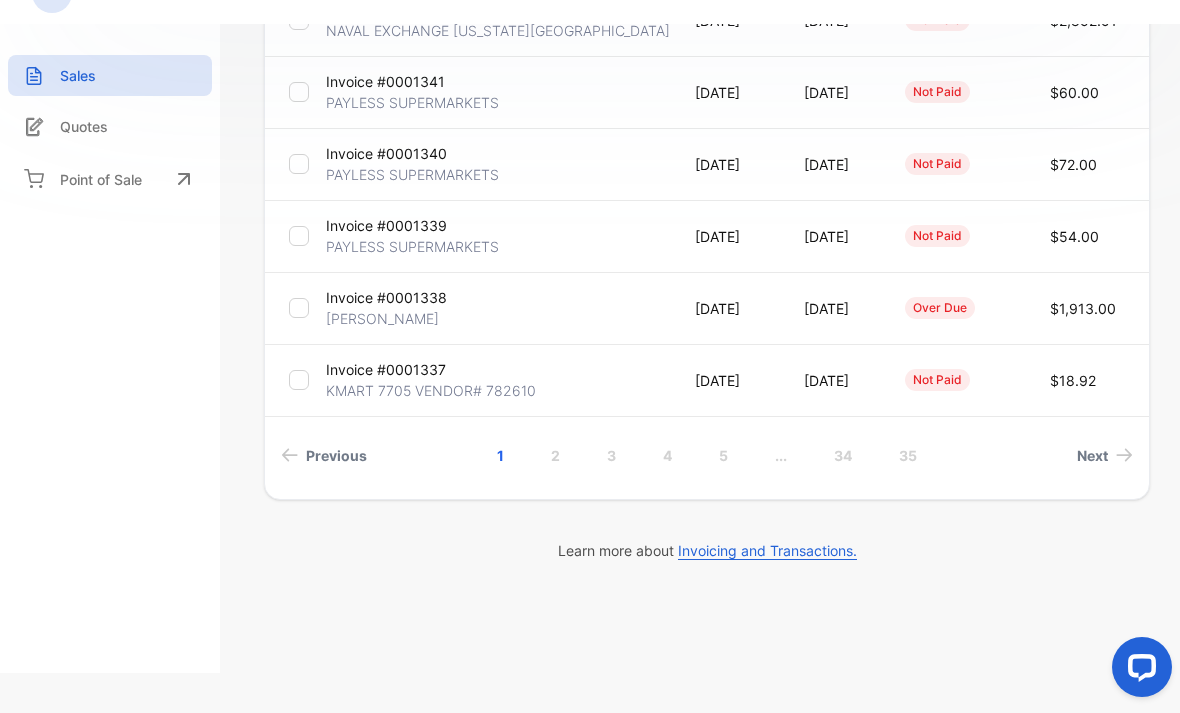 click on "2" at bounding box center (555, 455) 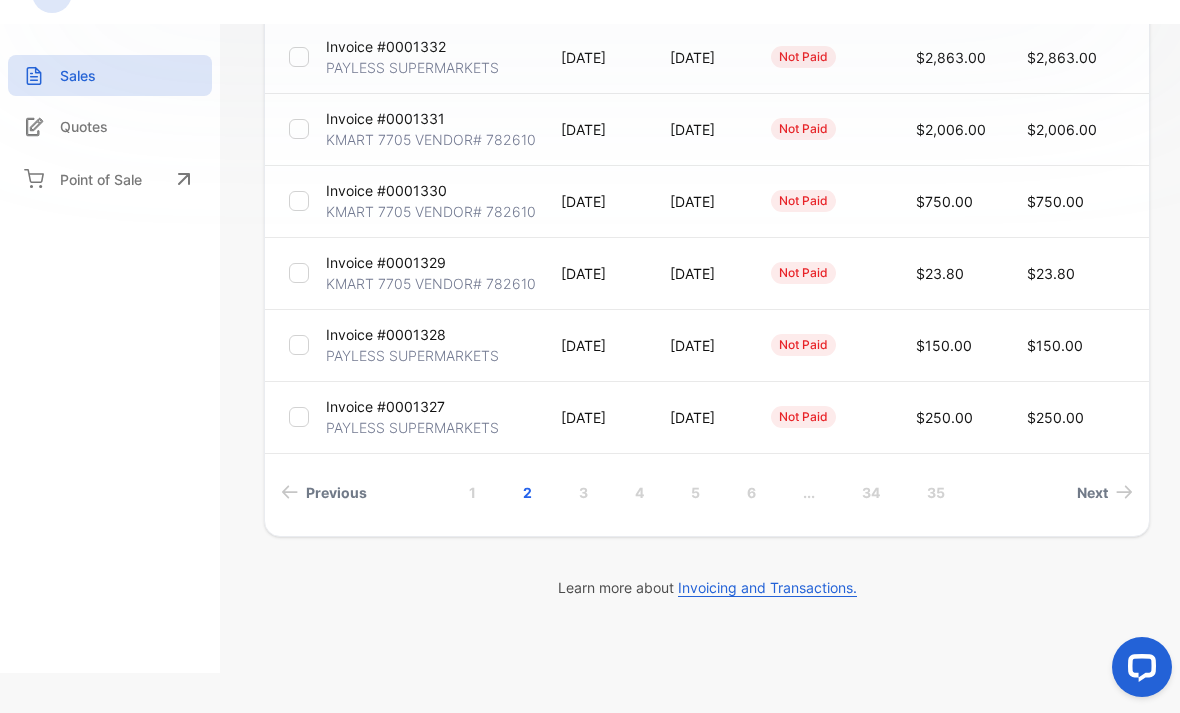 click on "3" at bounding box center [583, 492] 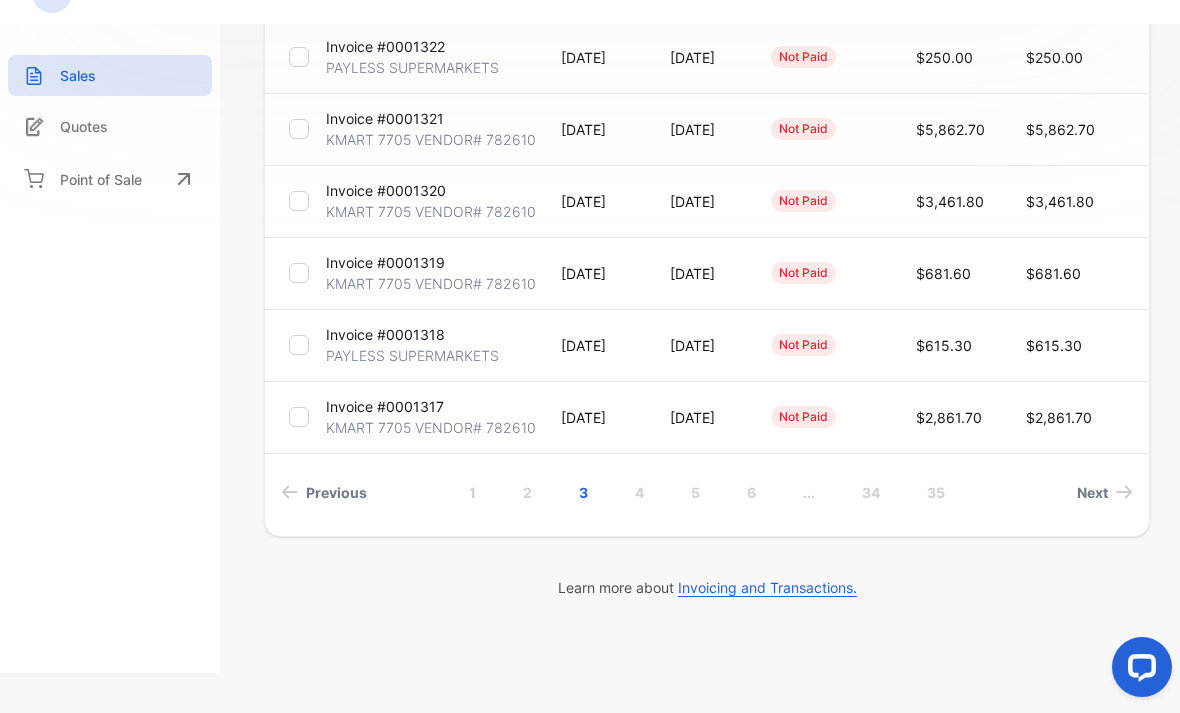 click on "4" at bounding box center [639, 492] 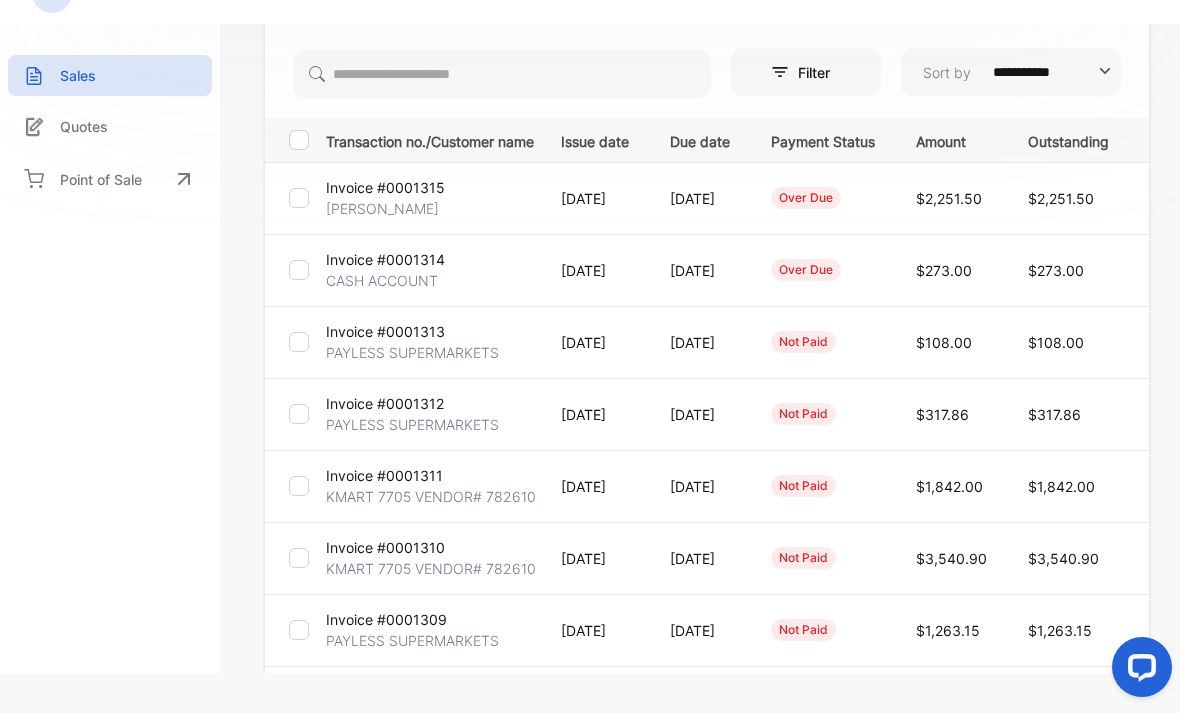 scroll, scrollTop: 170, scrollLeft: 0, axis: vertical 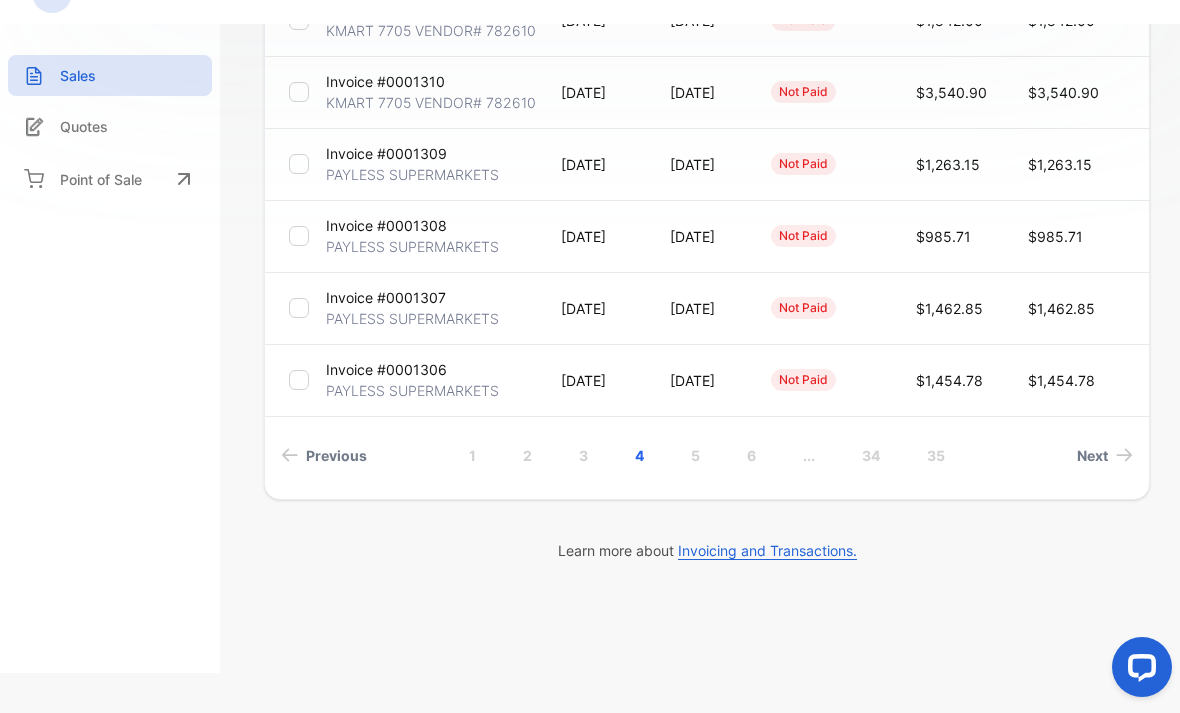 click on "3" at bounding box center [583, 455] 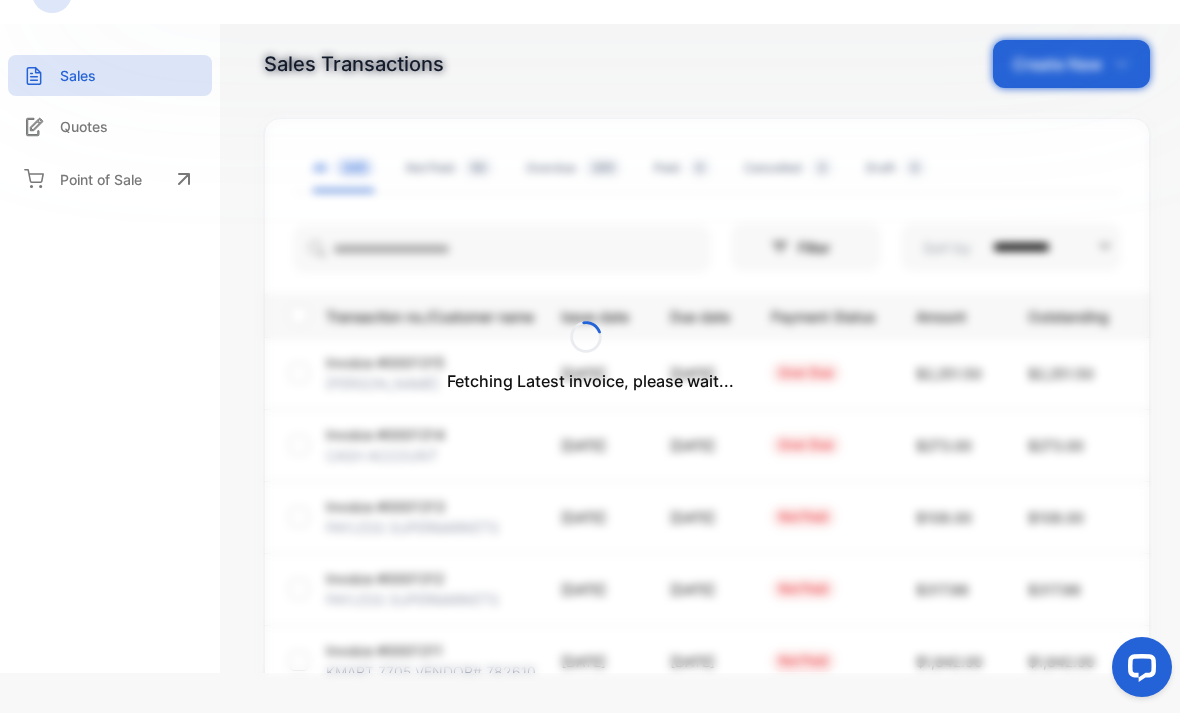 scroll, scrollTop: 0, scrollLeft: 0, axis: both 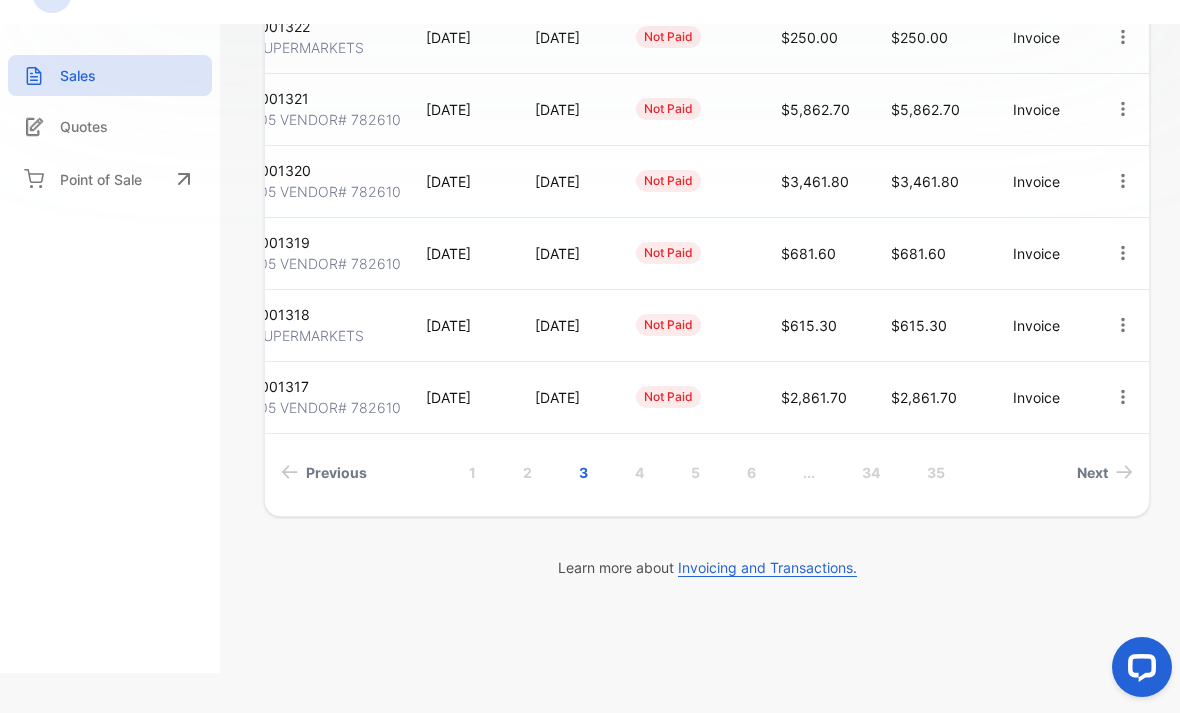 click 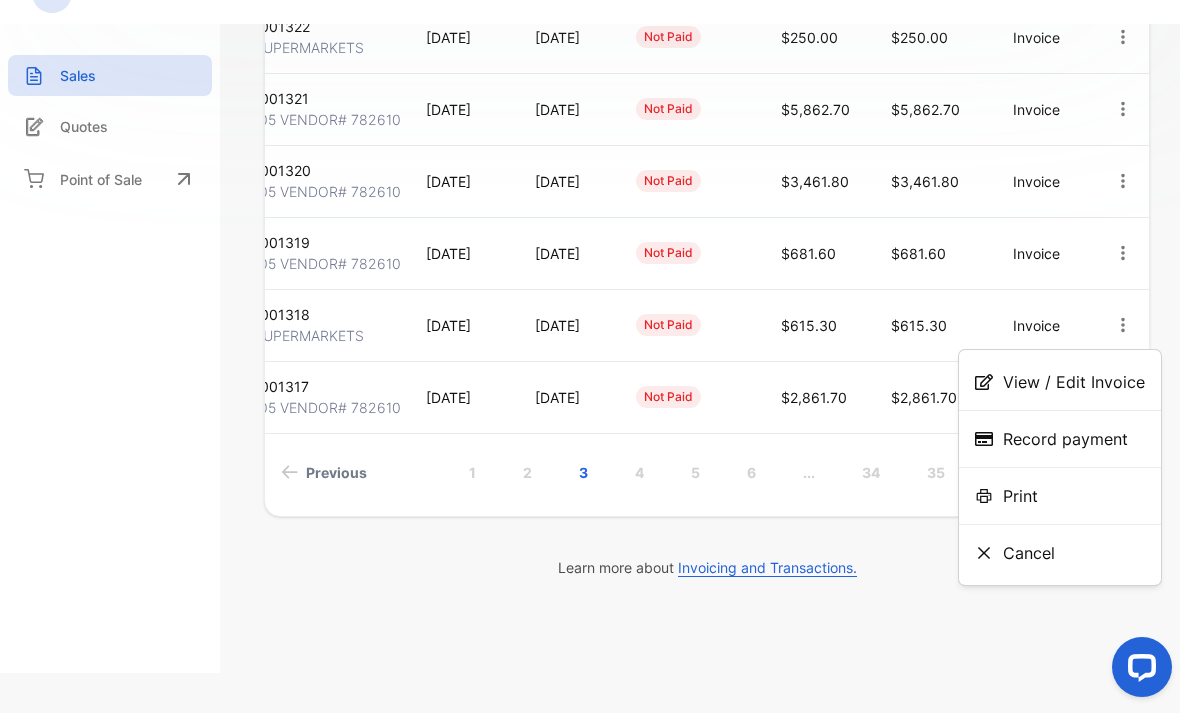 click on "View / Edit Invoice" at bounding box center (1074, 382) 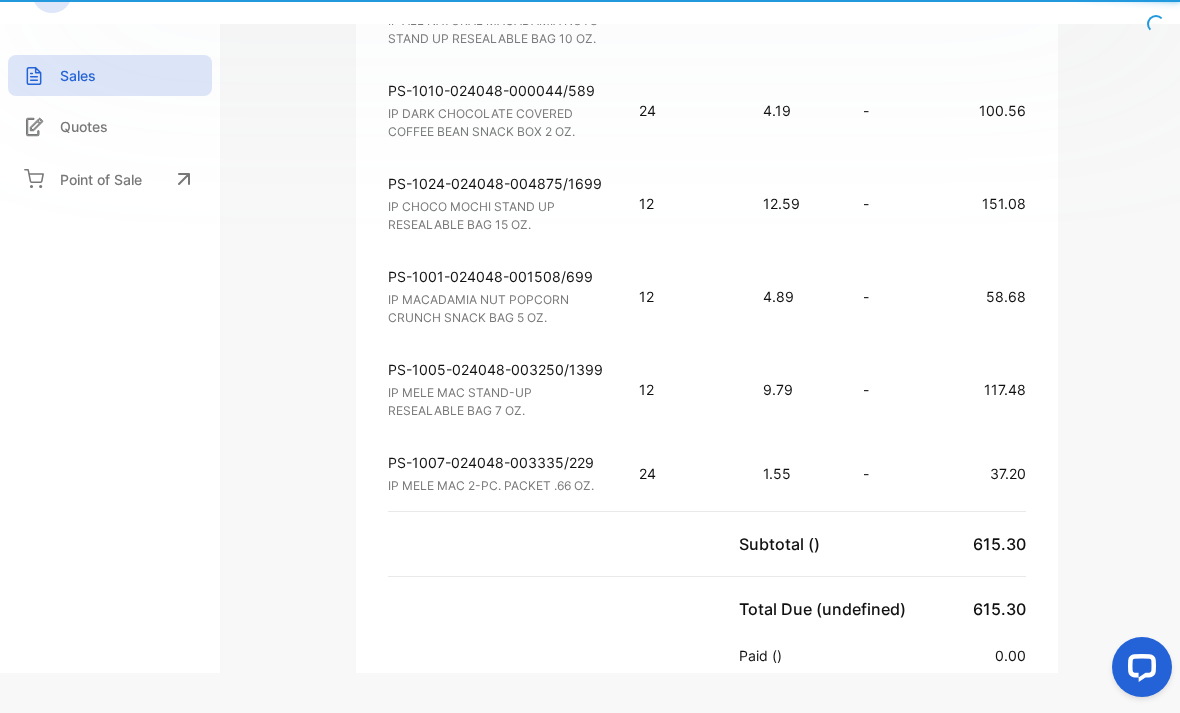 scroll, scrollTop: 0, scrollLeft: 0, axis: both 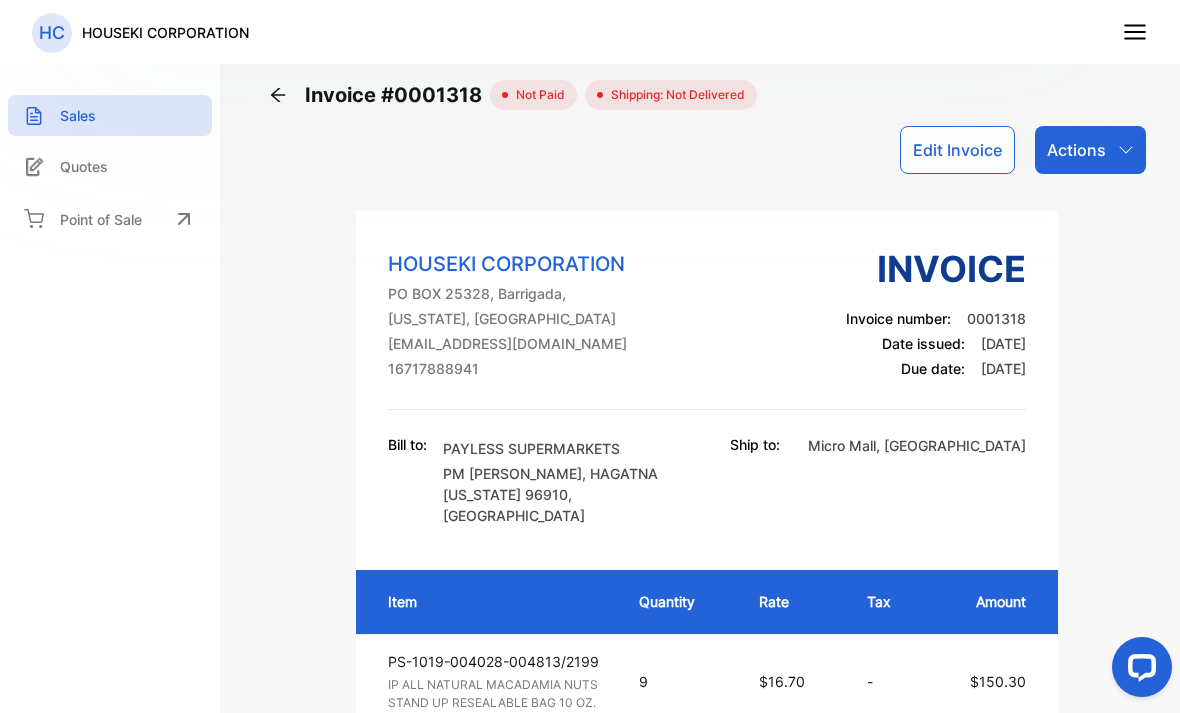 click 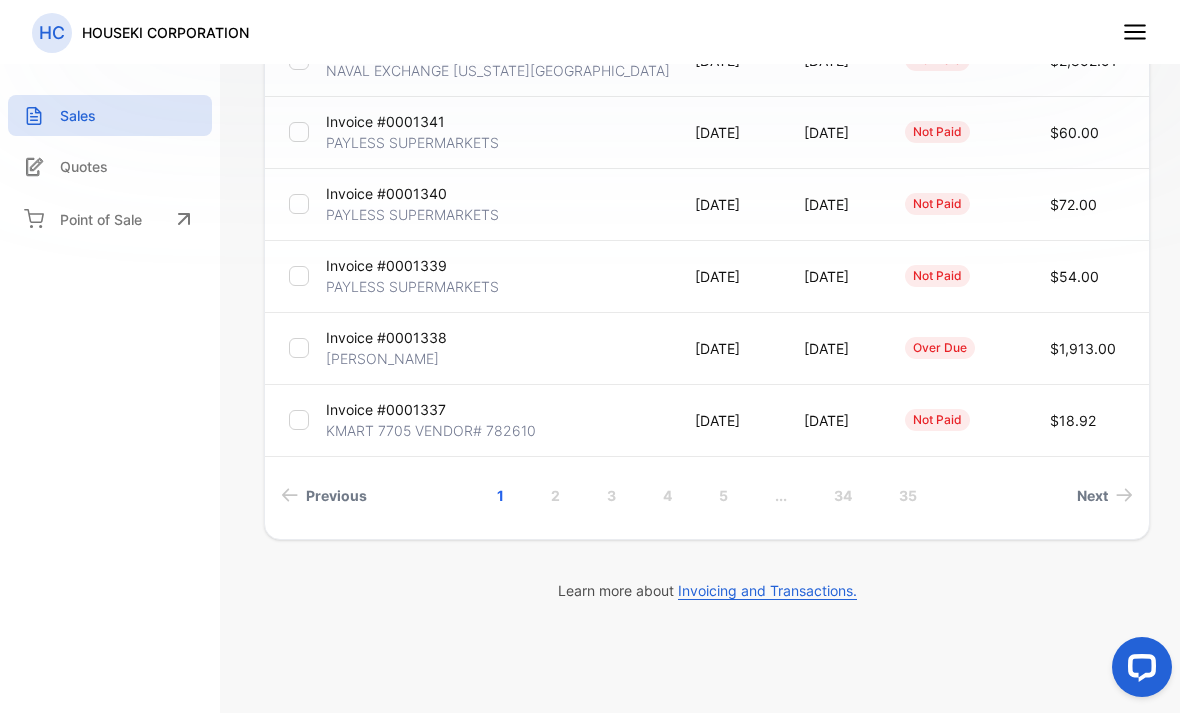 click on "2" at bounding box center (555, 495) 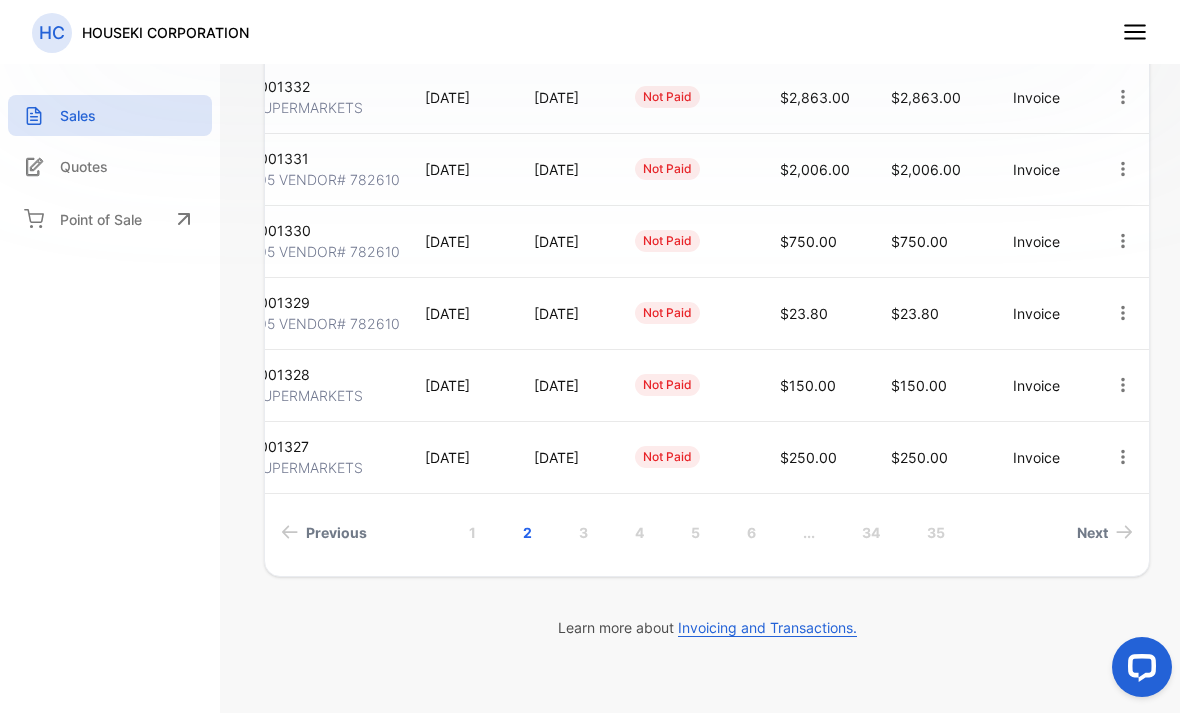 scroll, scrollTop: 0, scrollLeft: 204, axis: horizontal 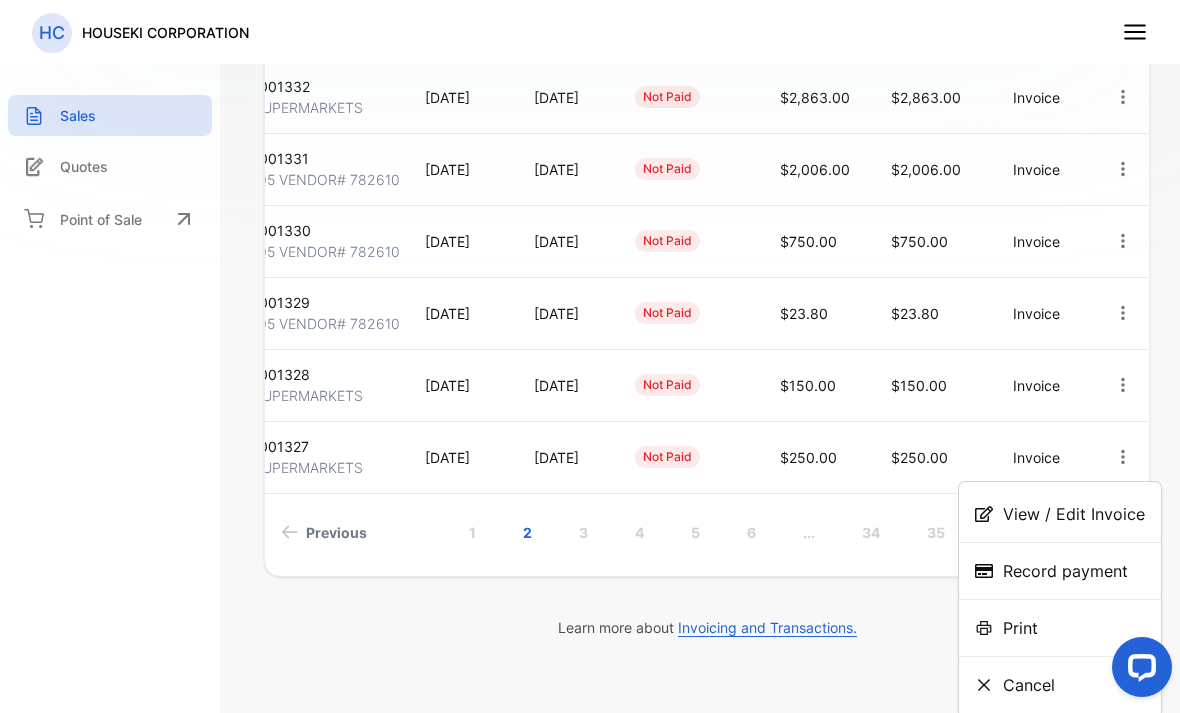 click on "View / Edit Invoice" at bounding box center [1074, 514] 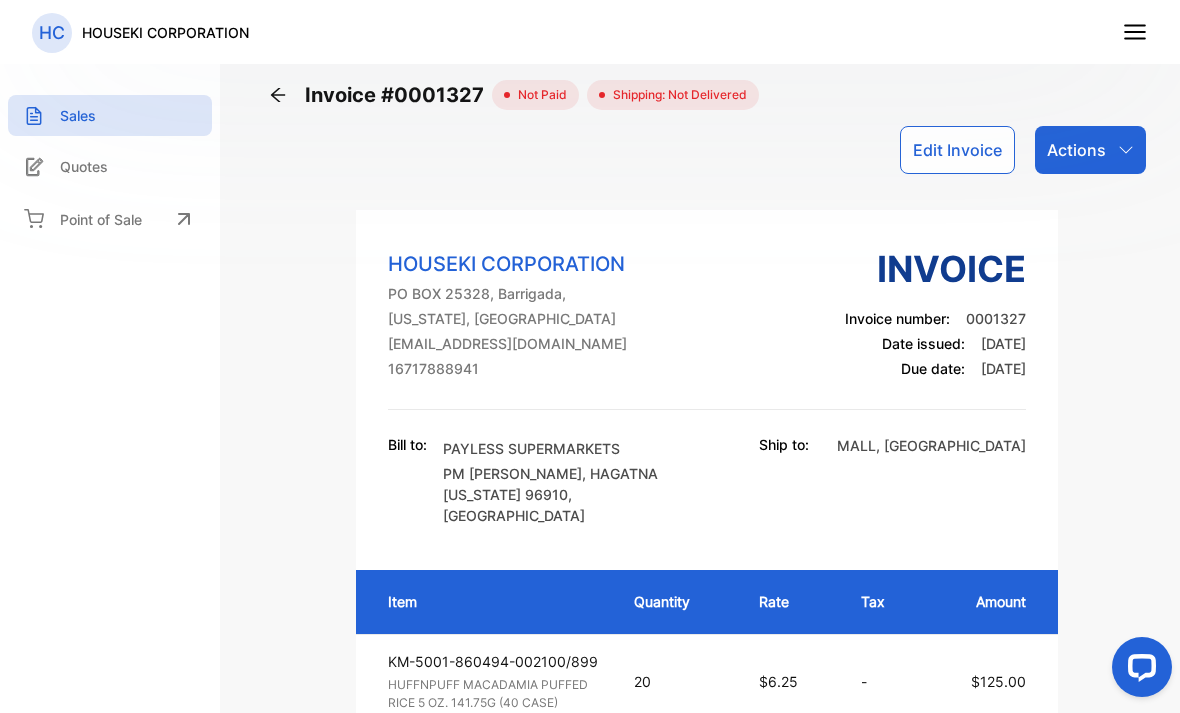 scroll, scrollTop: 0, scrollLeft: 0, axis: both 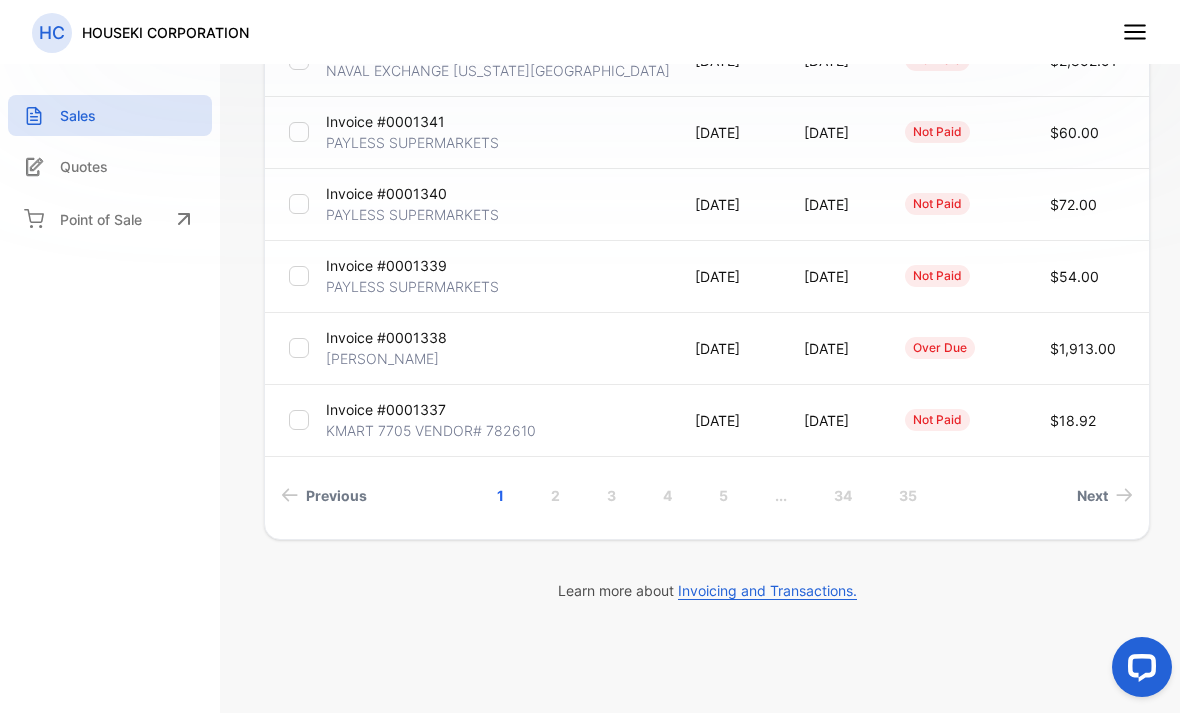 click on "2" at bounding box center (555, 495) 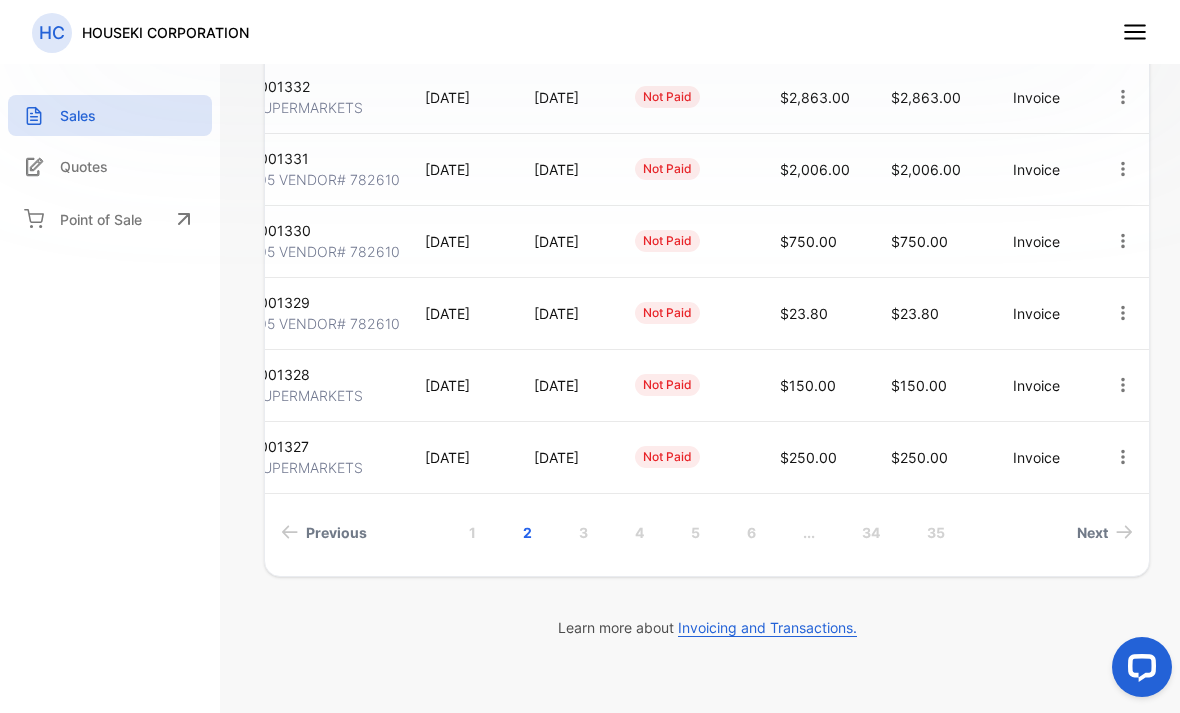 scroll, scrollTop: 0, scrollLeft: 204, axis: horizontal 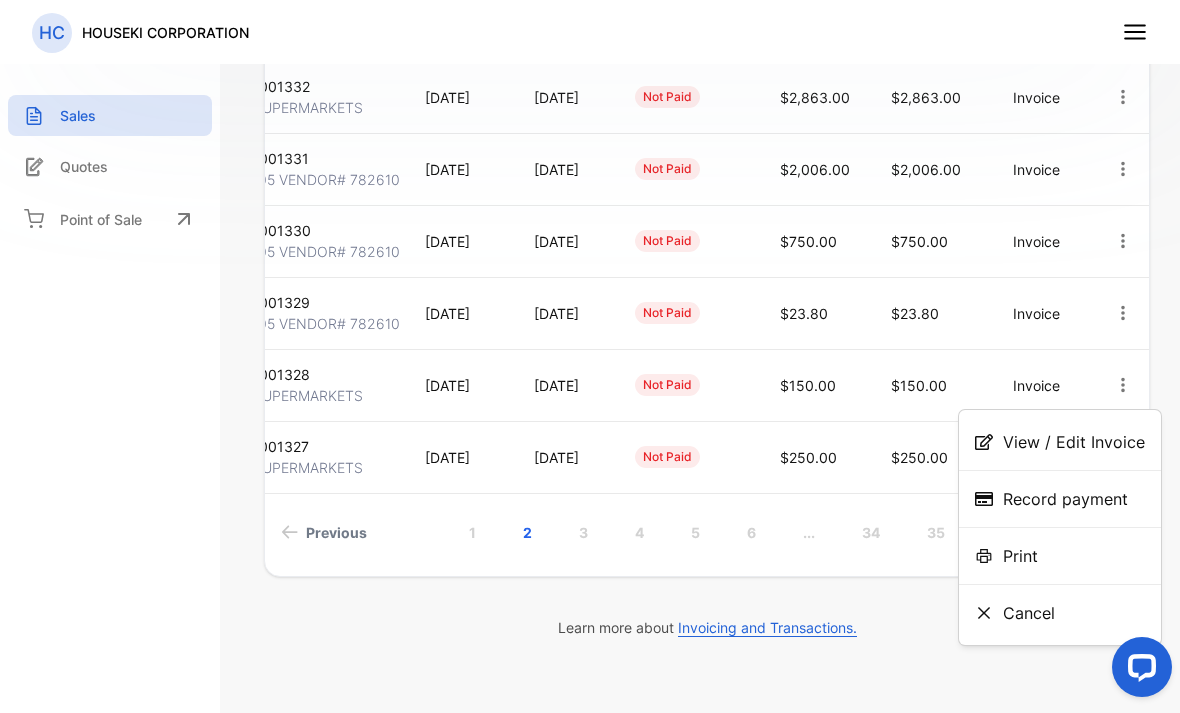 click on "View / Edit Invoice" at bounding box center [1074, 442] 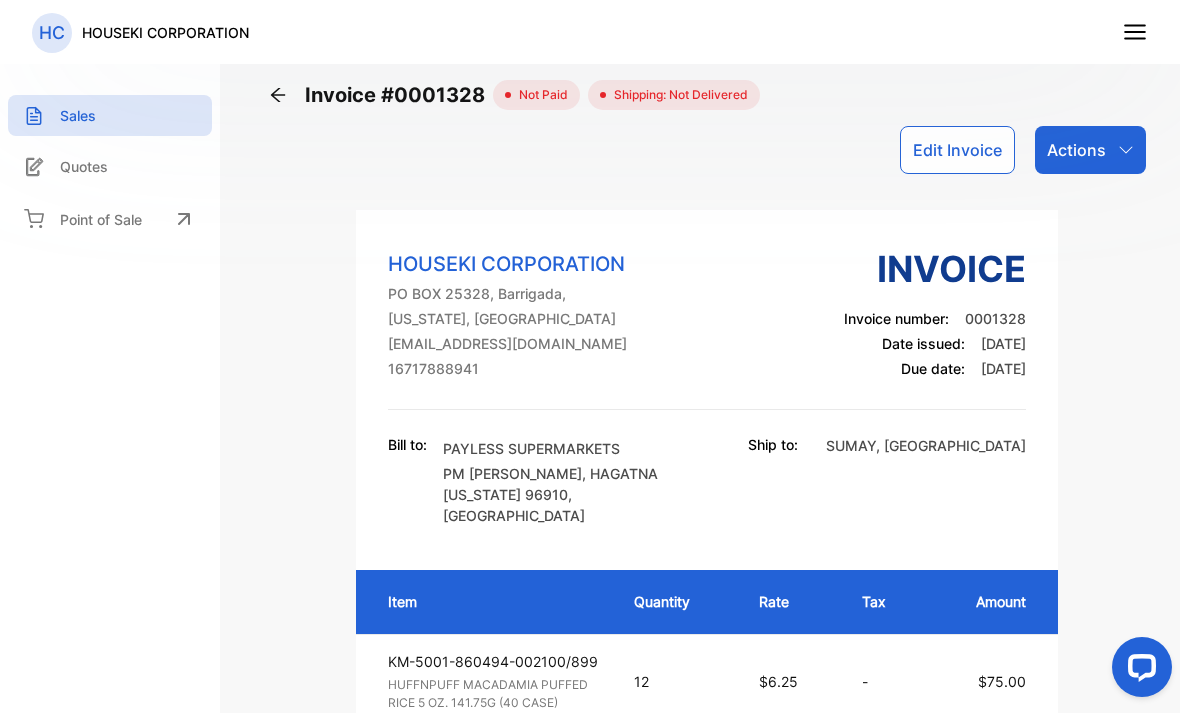 scroll, scrollTop: 0, scrollLeft: 0, axis: both 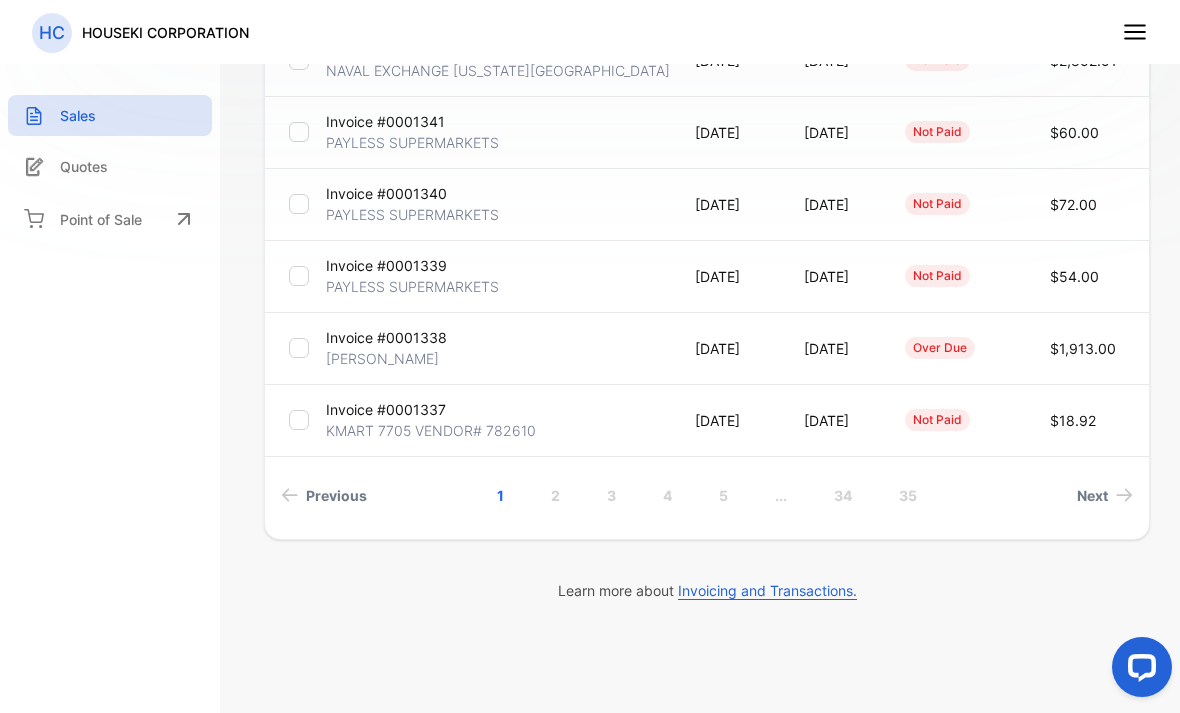 click on "2" at bounding box center [555, 495] 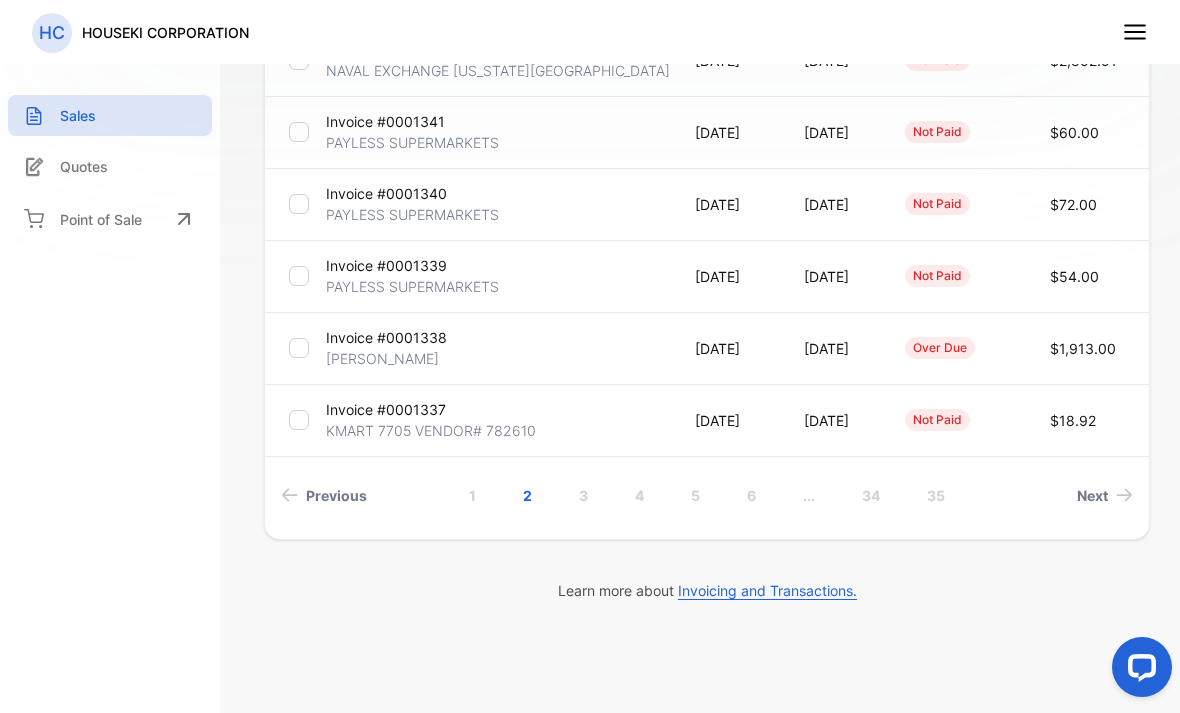 scroll, scrollTop: 604, scrollLeft: 0, axis: vertical 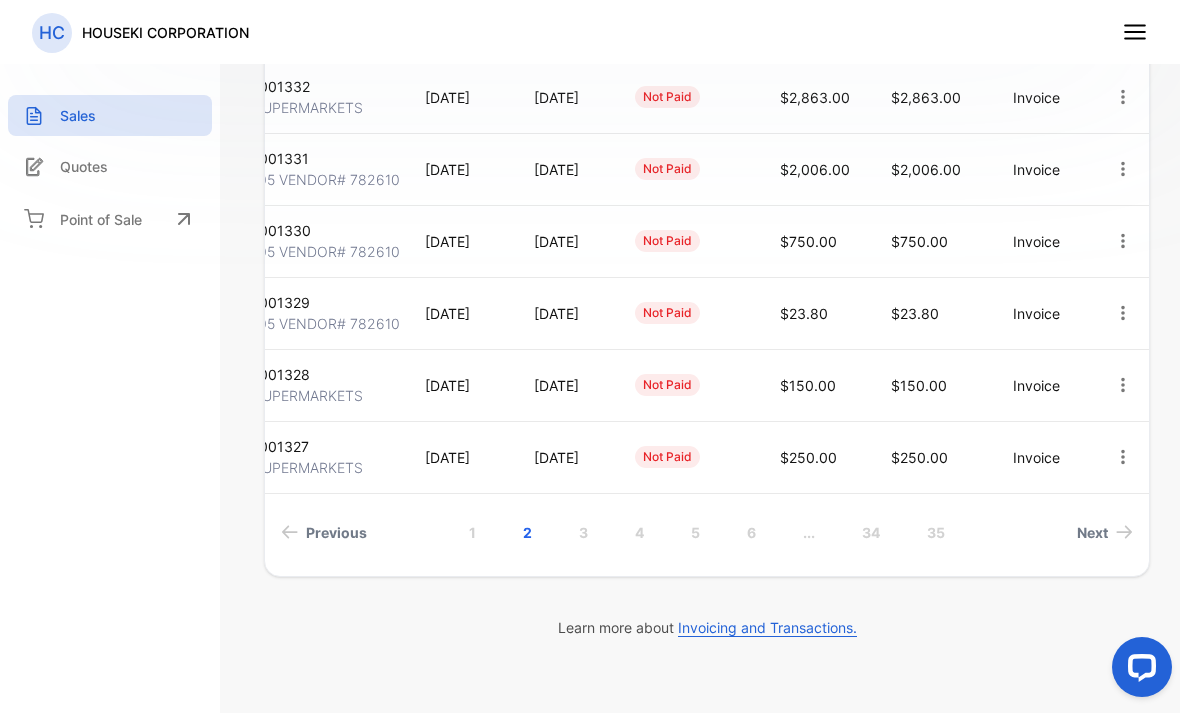 click 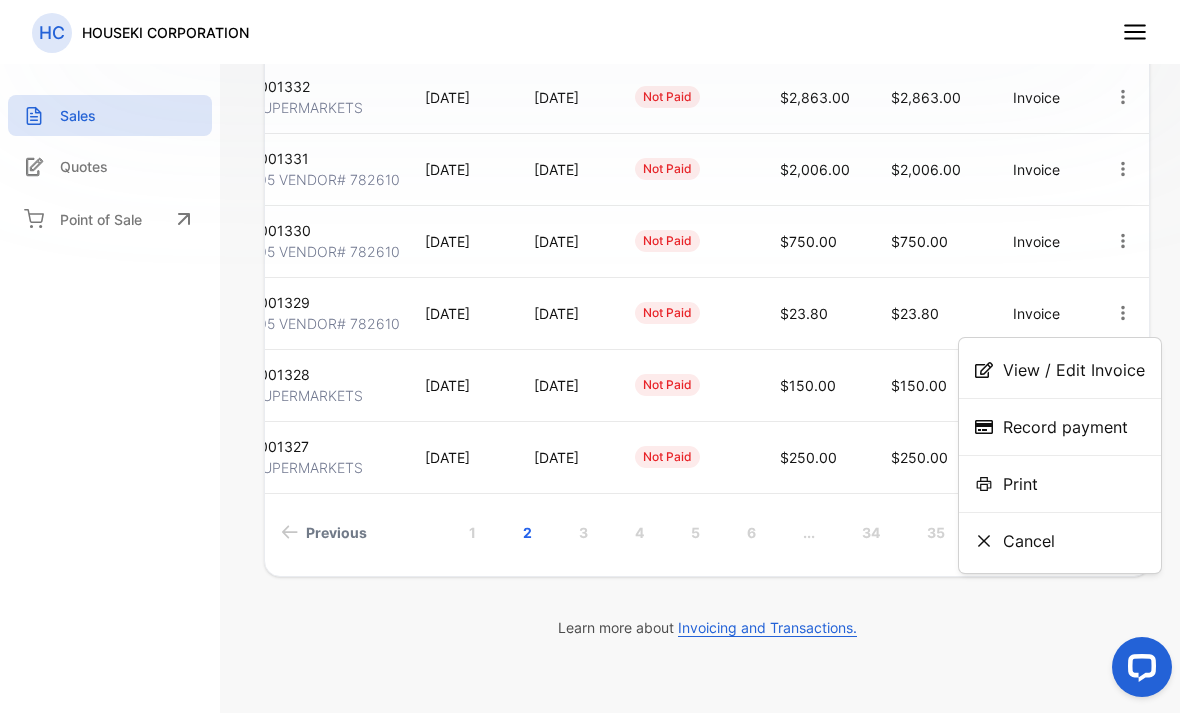 click on "View / Edit Invoice" at bounding box center [1074, 370] 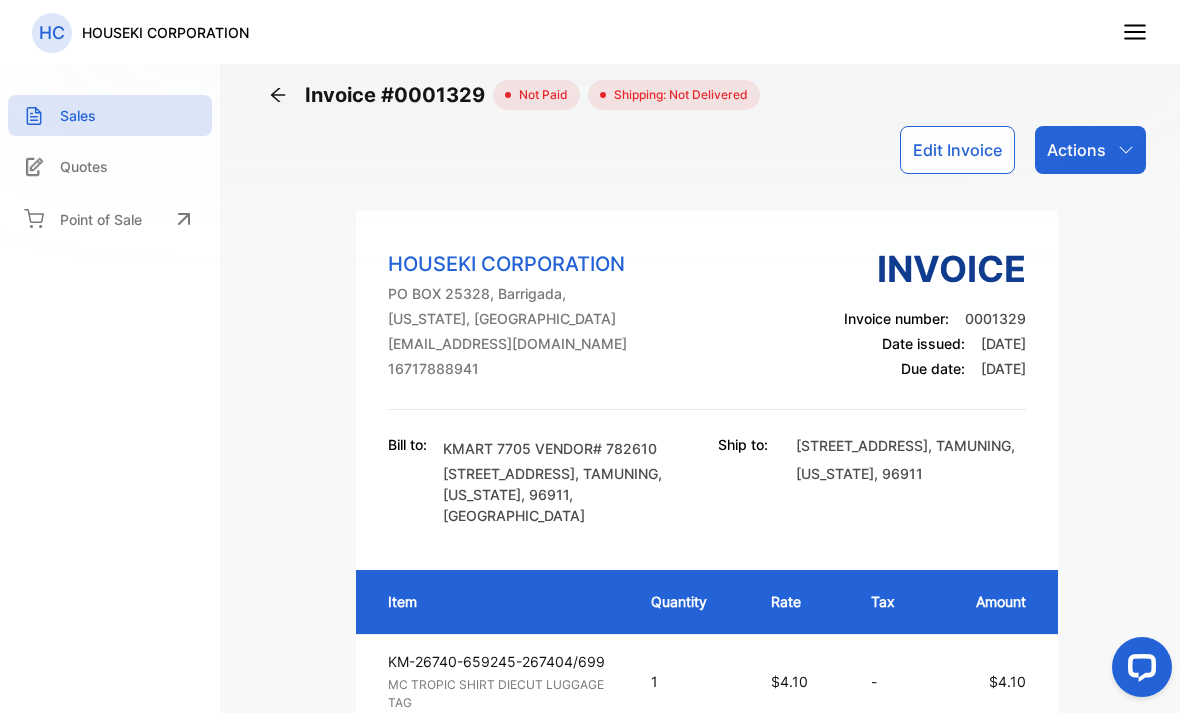 scroll, scrollTop: 0, scrollLeft: 0, axis: both 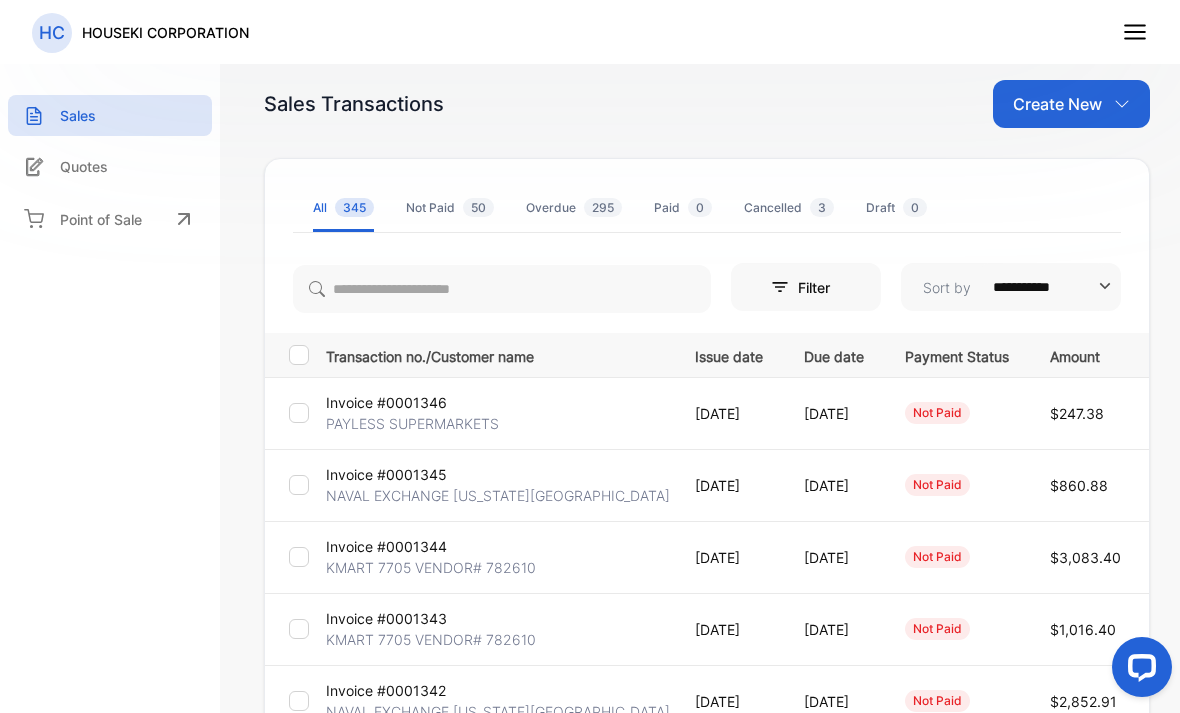 click on "not paid" at bounding box center (953, 485) 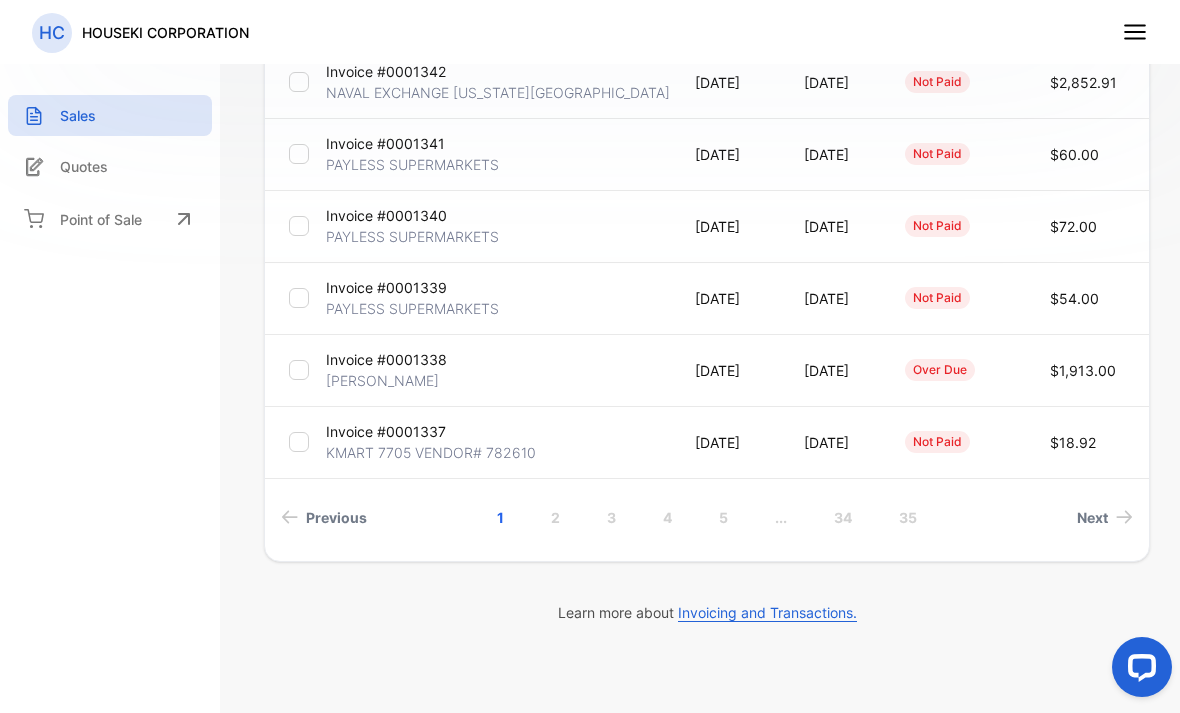 click on "2" at bounding box center (555, 517) 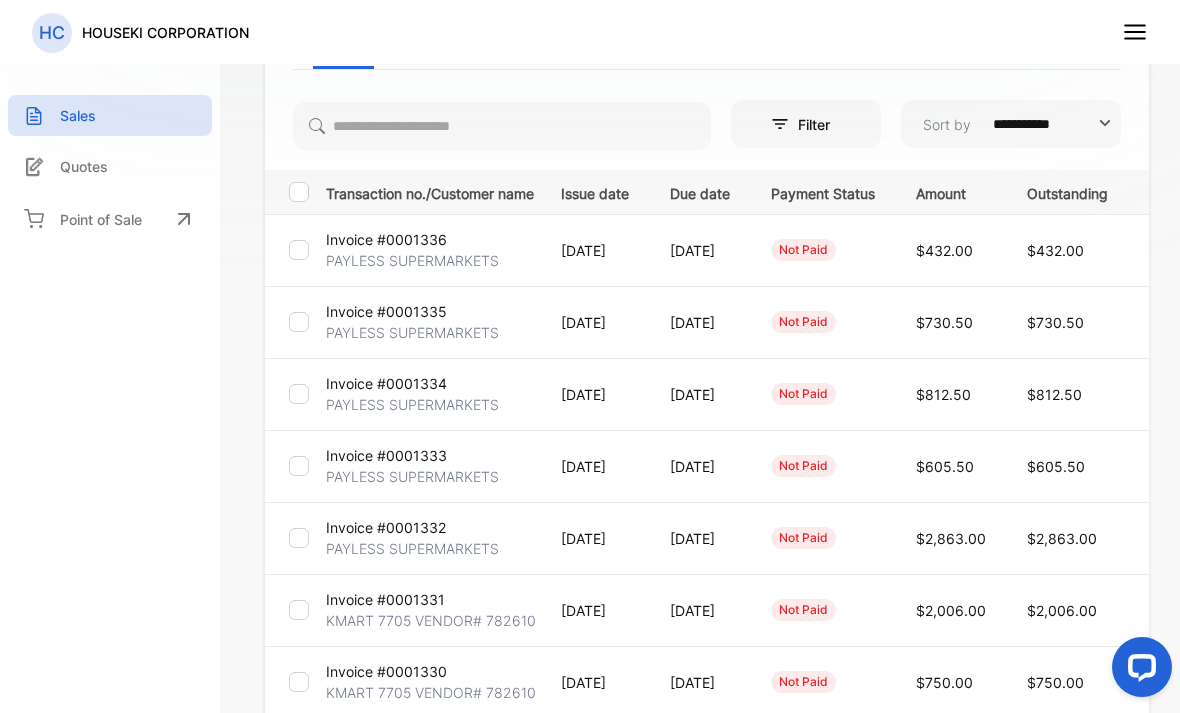 scroll, scrollTop: 160, scrollLeft: 0, axis: vertical 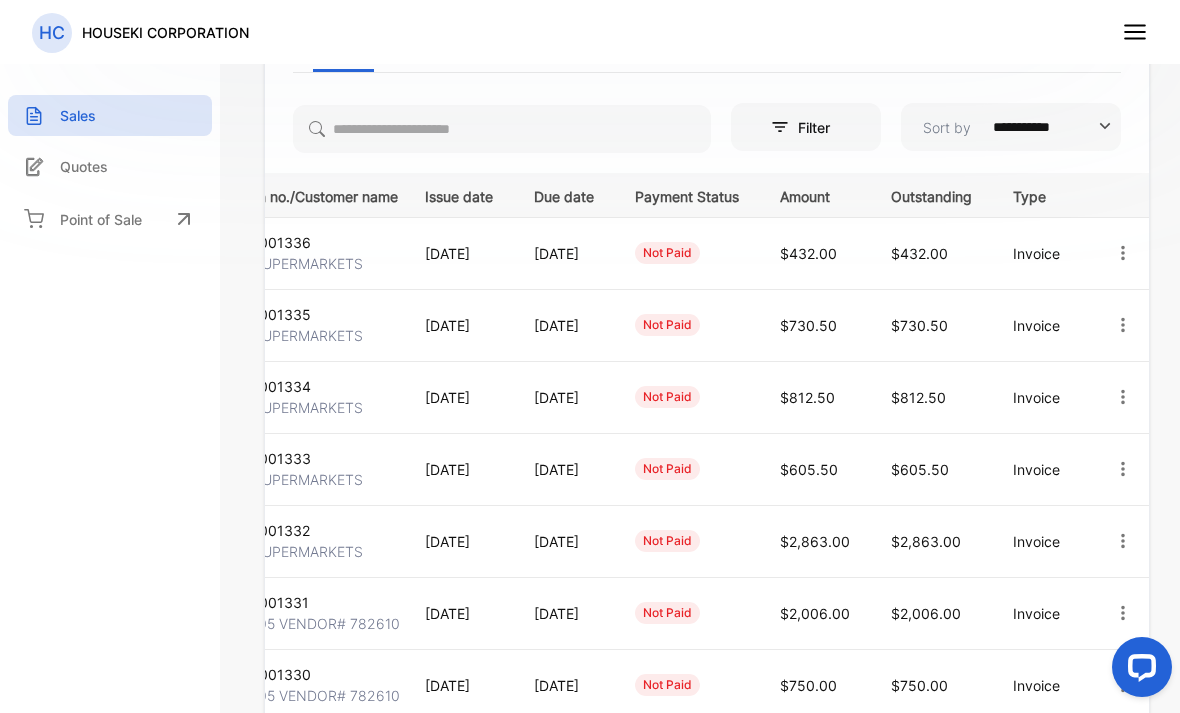click 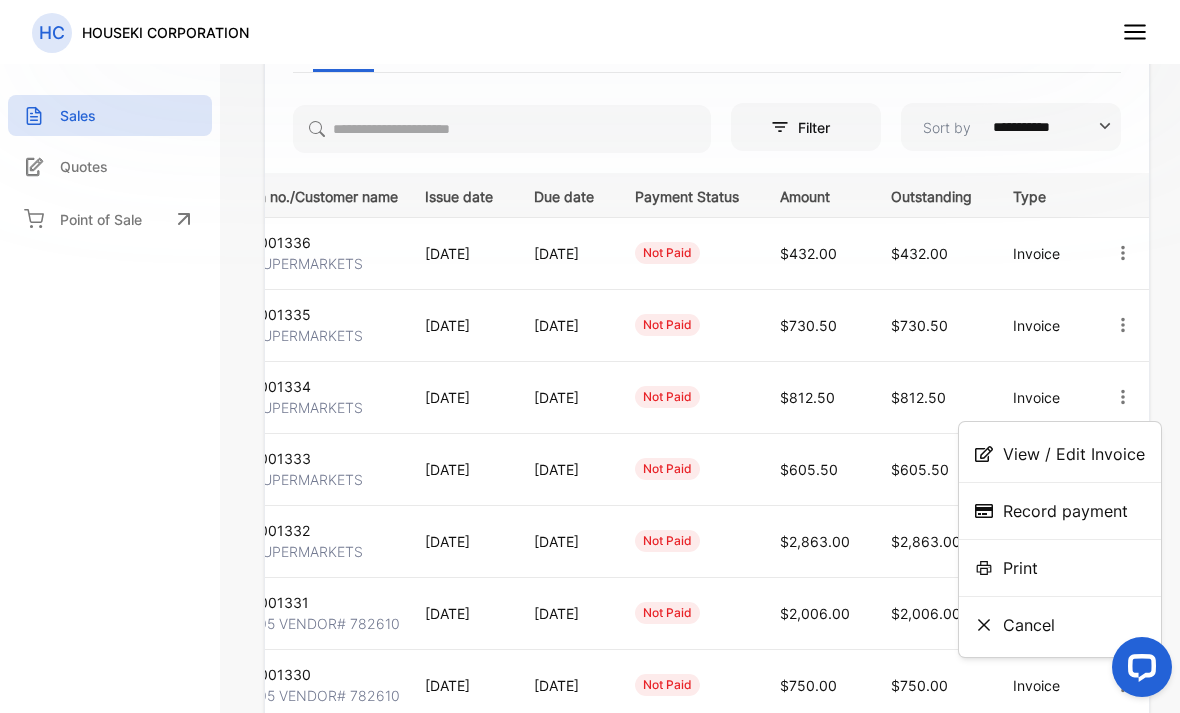 click on "View / Edit Invoice" at bounding box center (1074, 454) 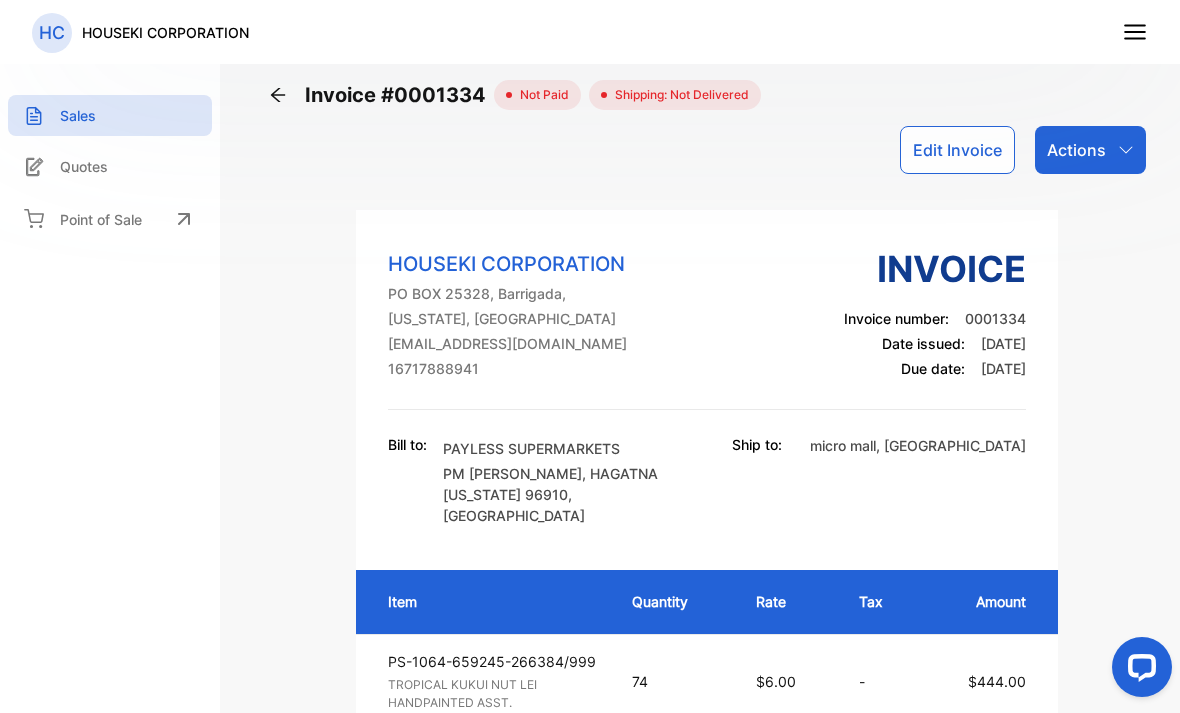 scroll, scrollTop: 0, scrollLeft: 0, axis: both 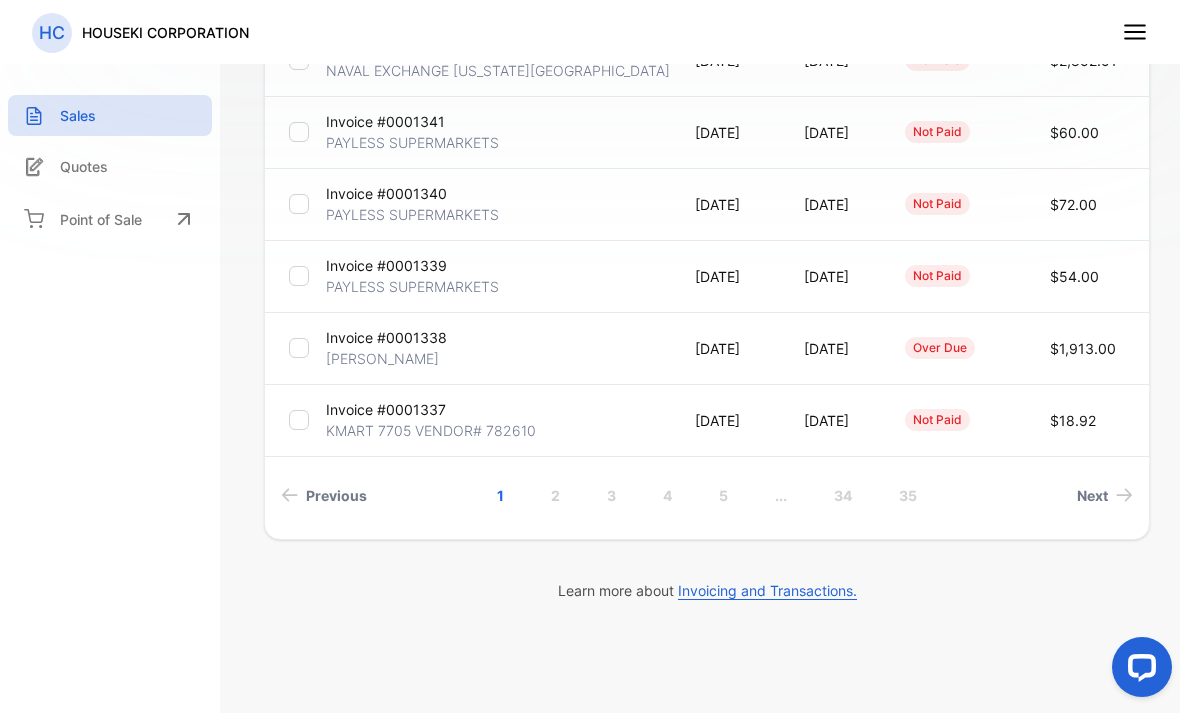 click on "2" at bounding box center [555, 495] 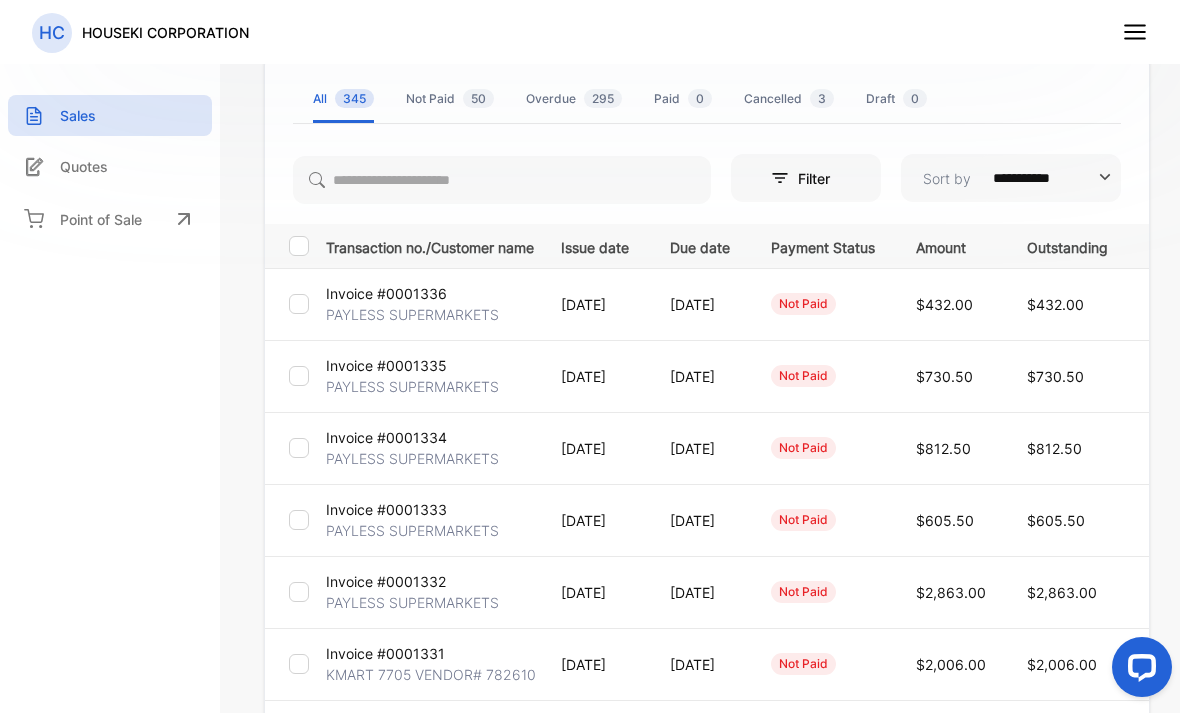 scroll, scrollTop: 105, scrollLeft: 0, axis: vertical 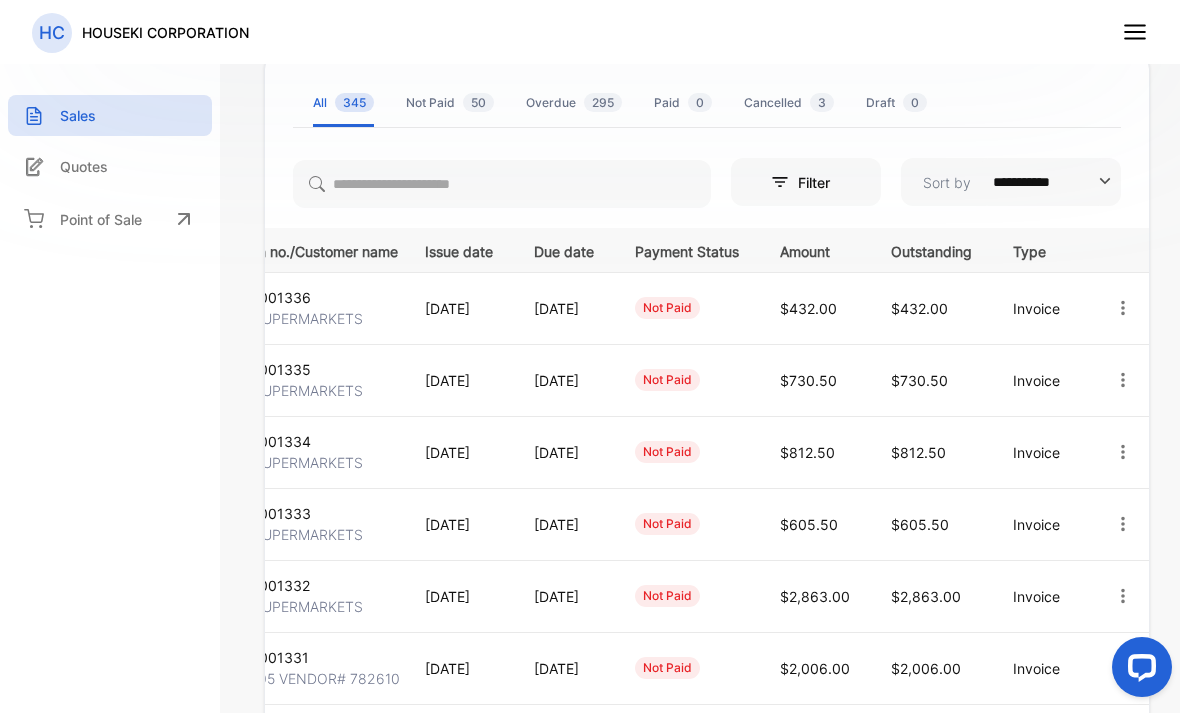 click 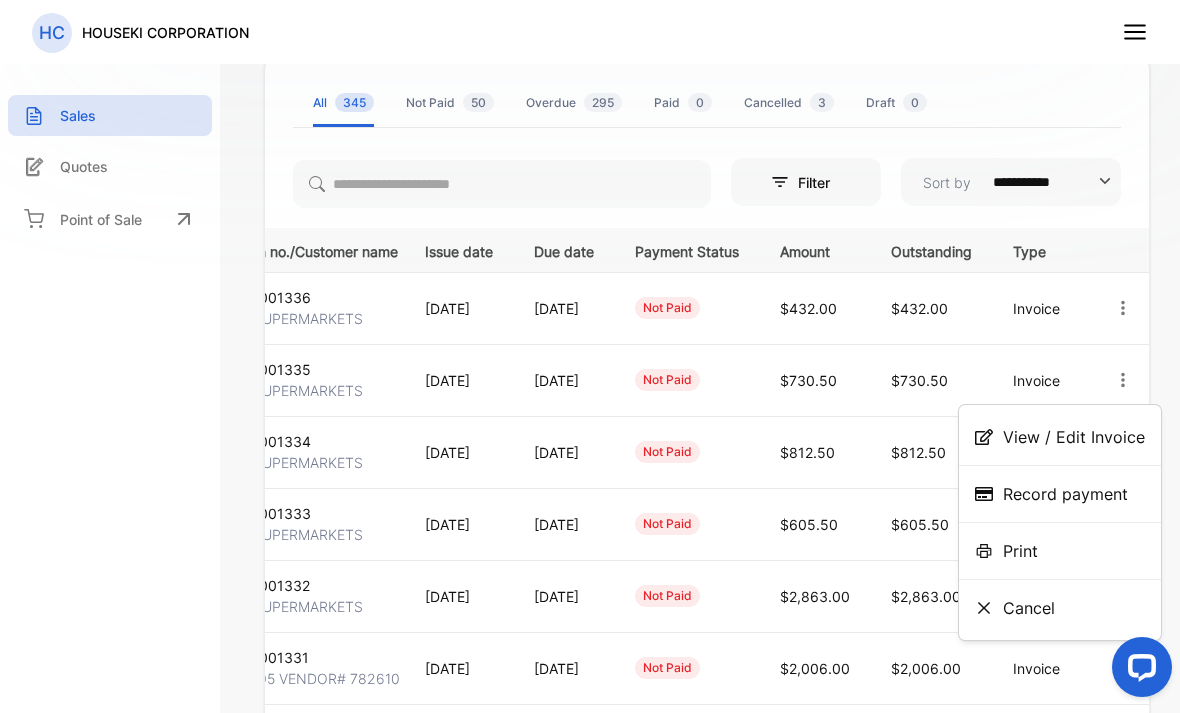 click on "View / Edit Invoice" at bounding box center (1074, 437) 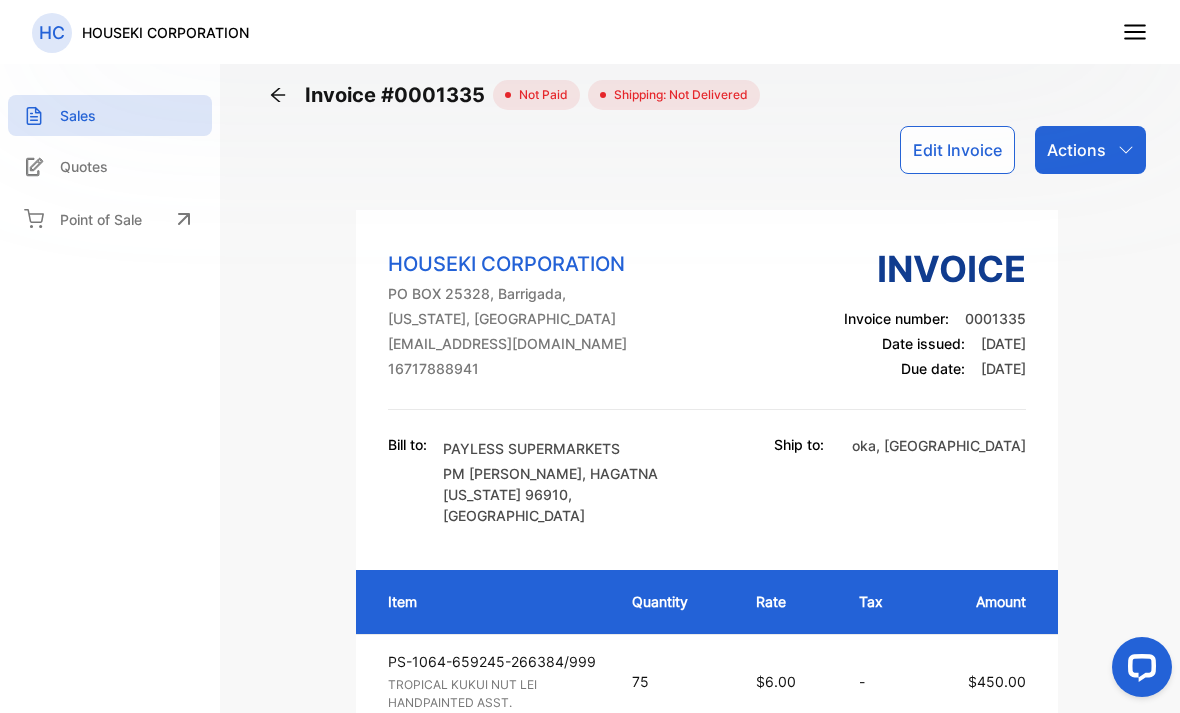 scroll, scrollTop: 0, scrollLeft: 0, axis: both 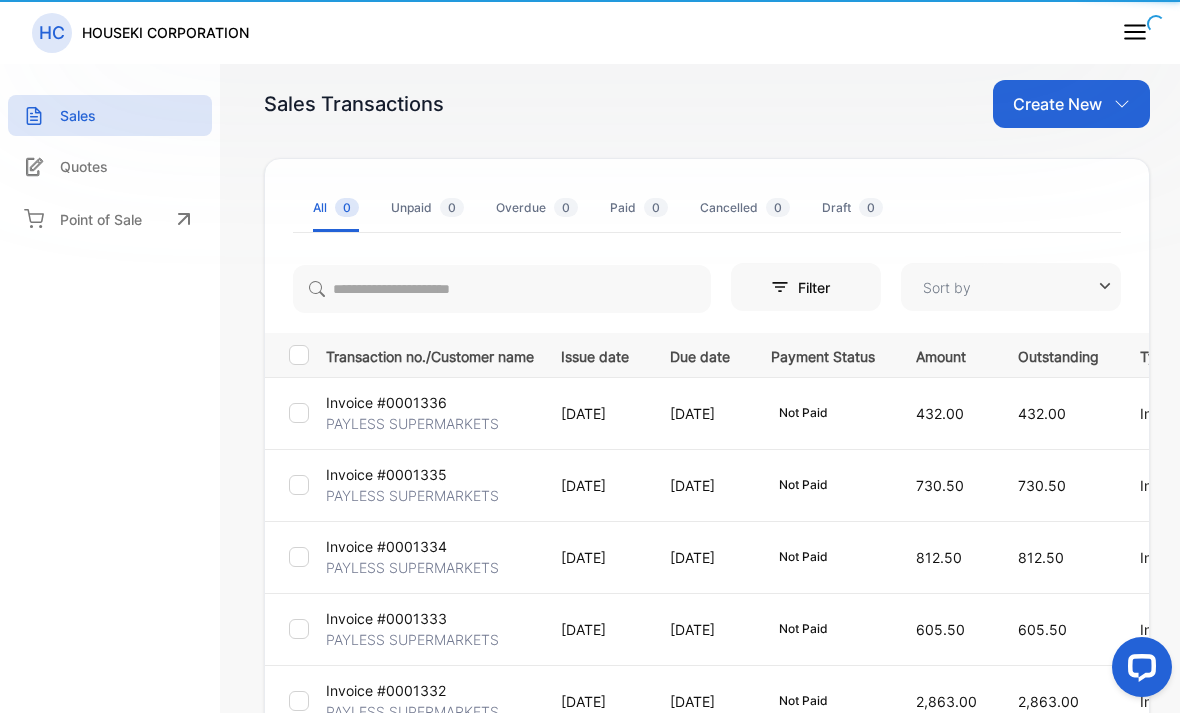 type on "**********" 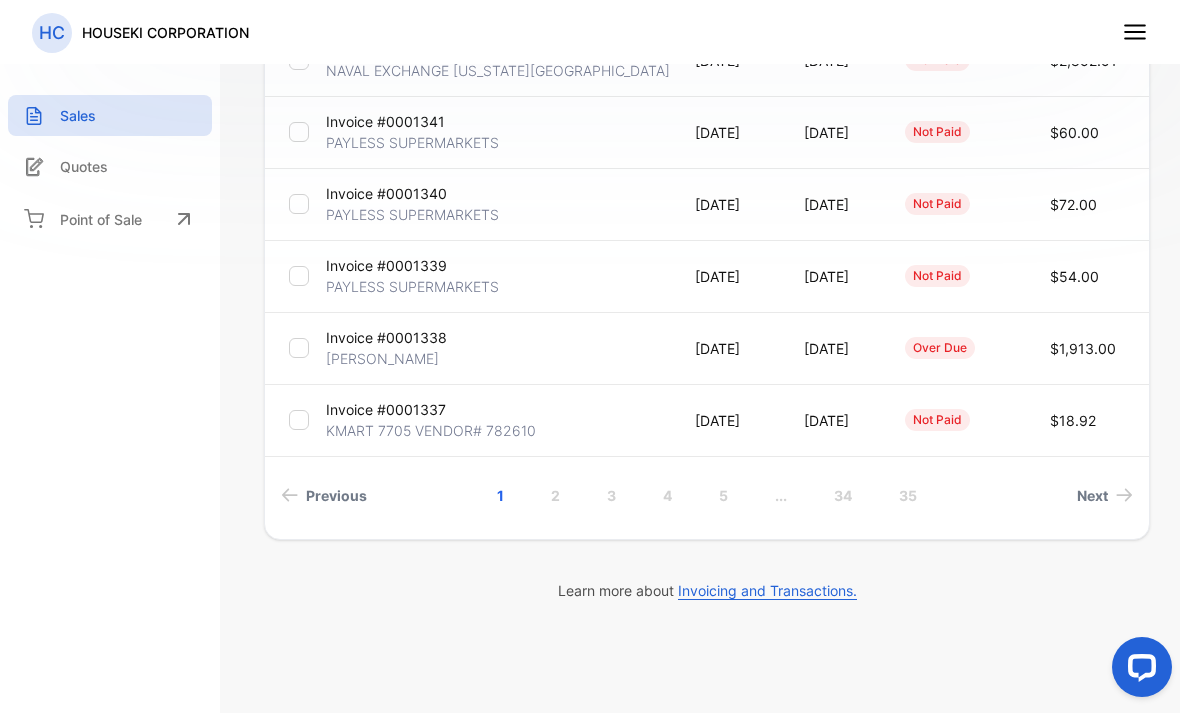 click on "2" at bounding box center [555, 495] 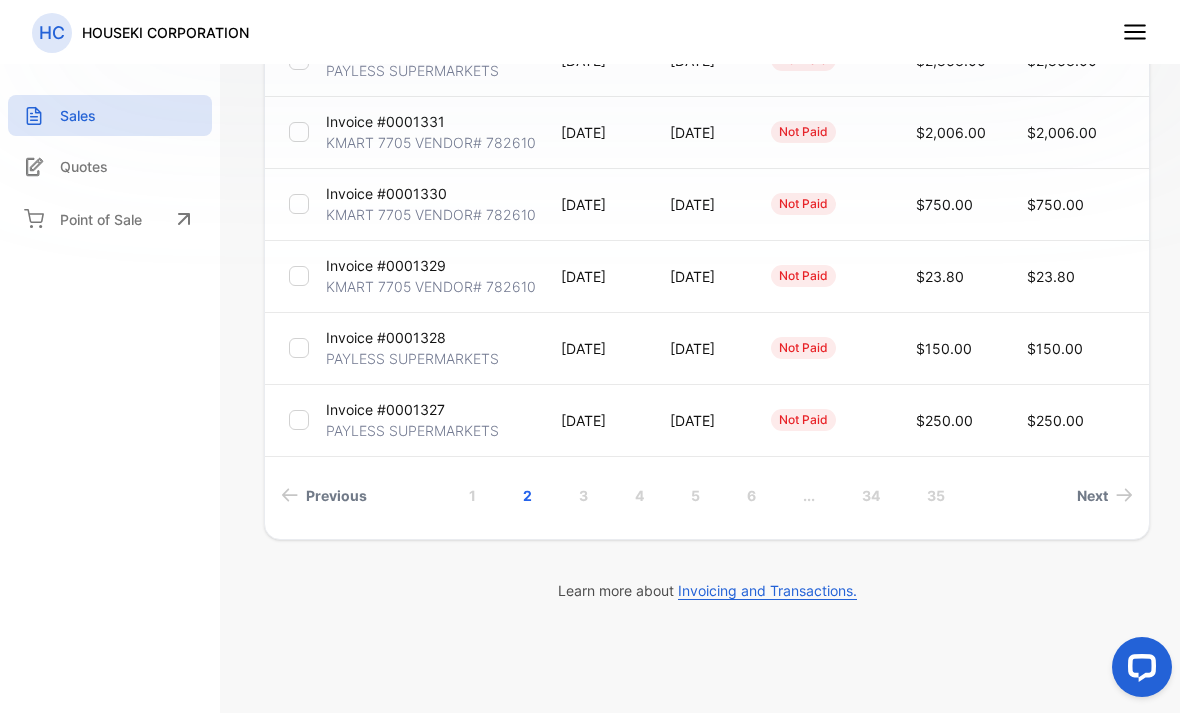 click on "1" at bounding box center [472, 495] 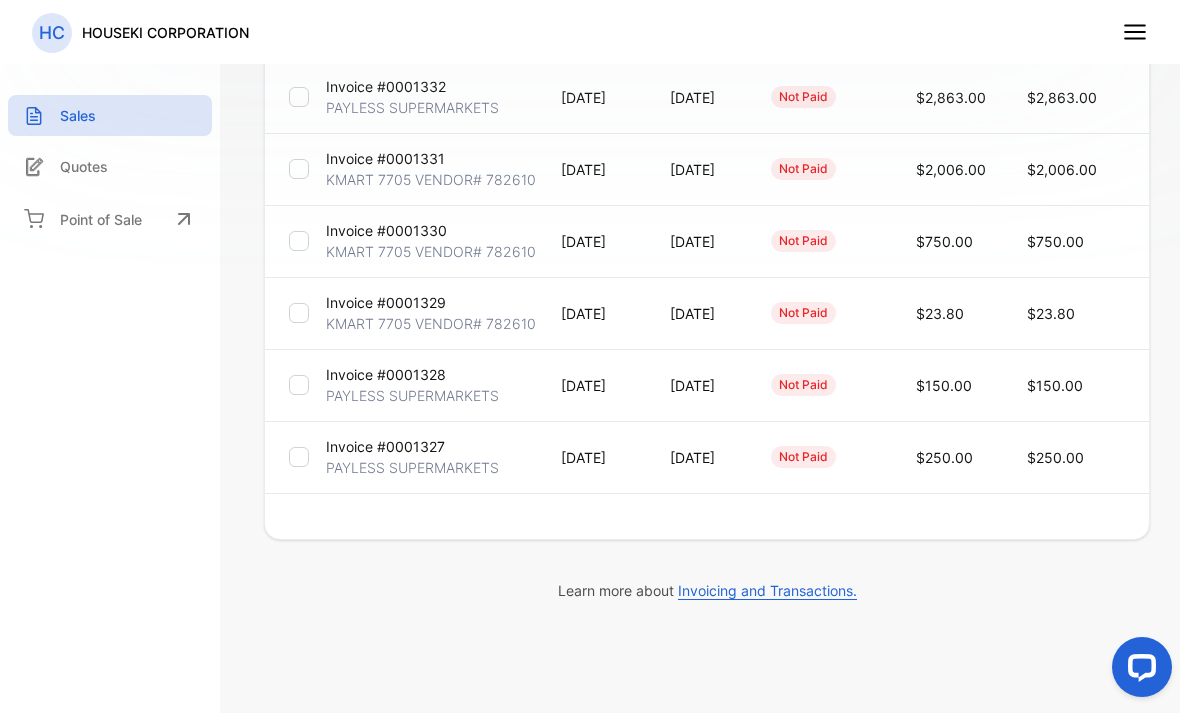 scroll, scrollTop: 604, scrollLeft: 0, axis: vertical 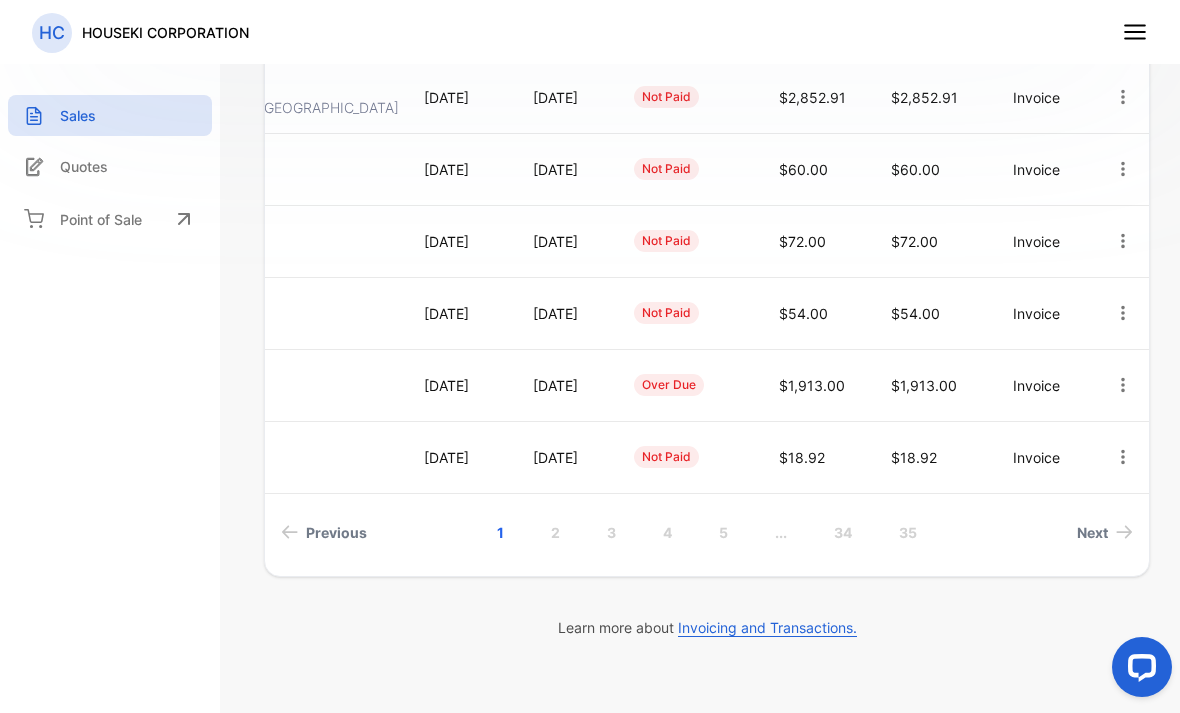 click 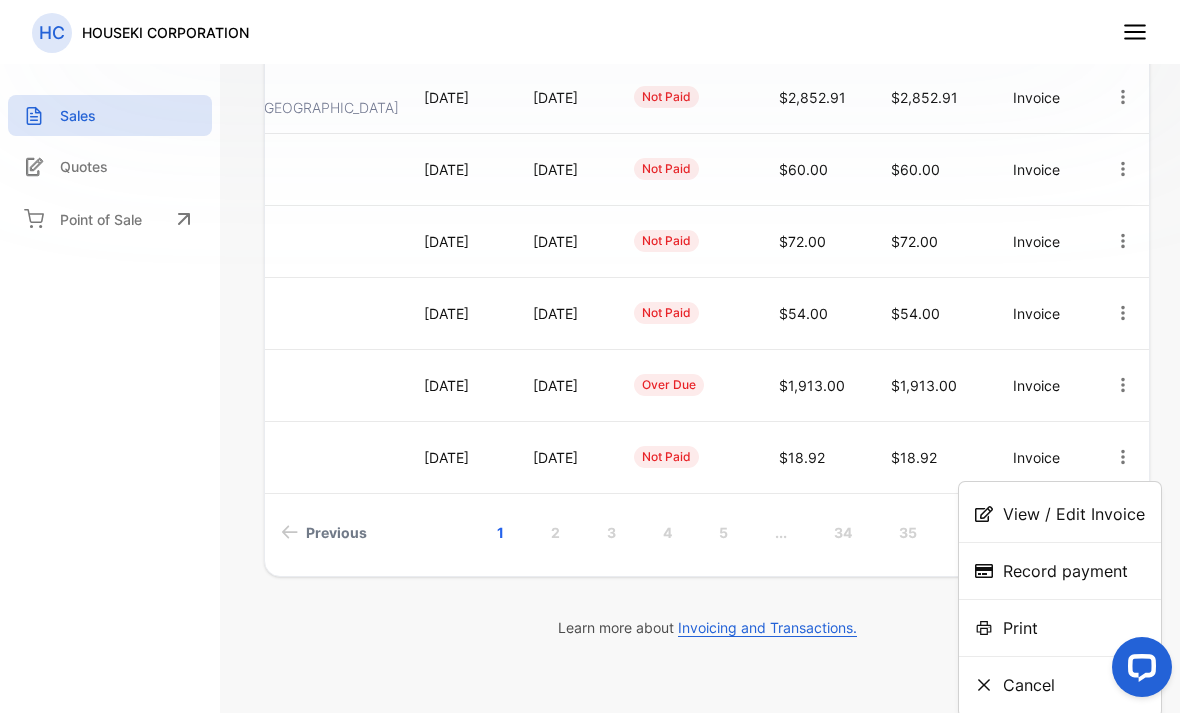 click on "View / Edit Invoice" at bounding box center (1074, 514) 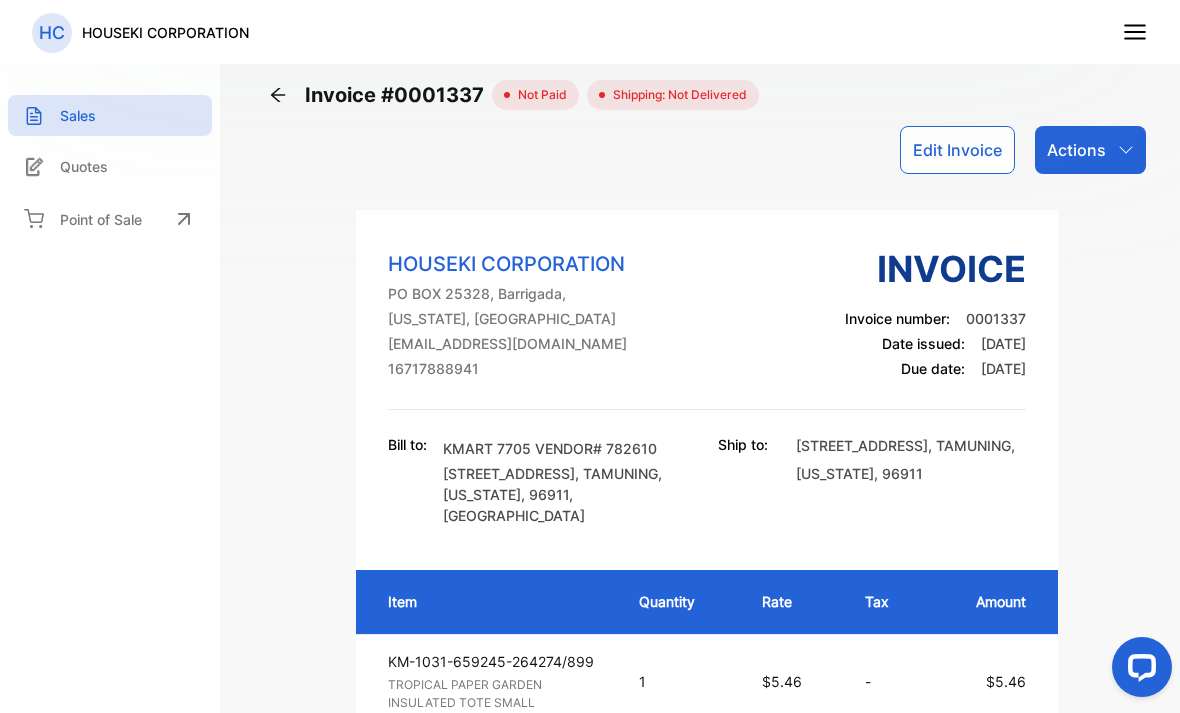 scroll, scrollTop: 0, scrollLeft: 0, axis: both 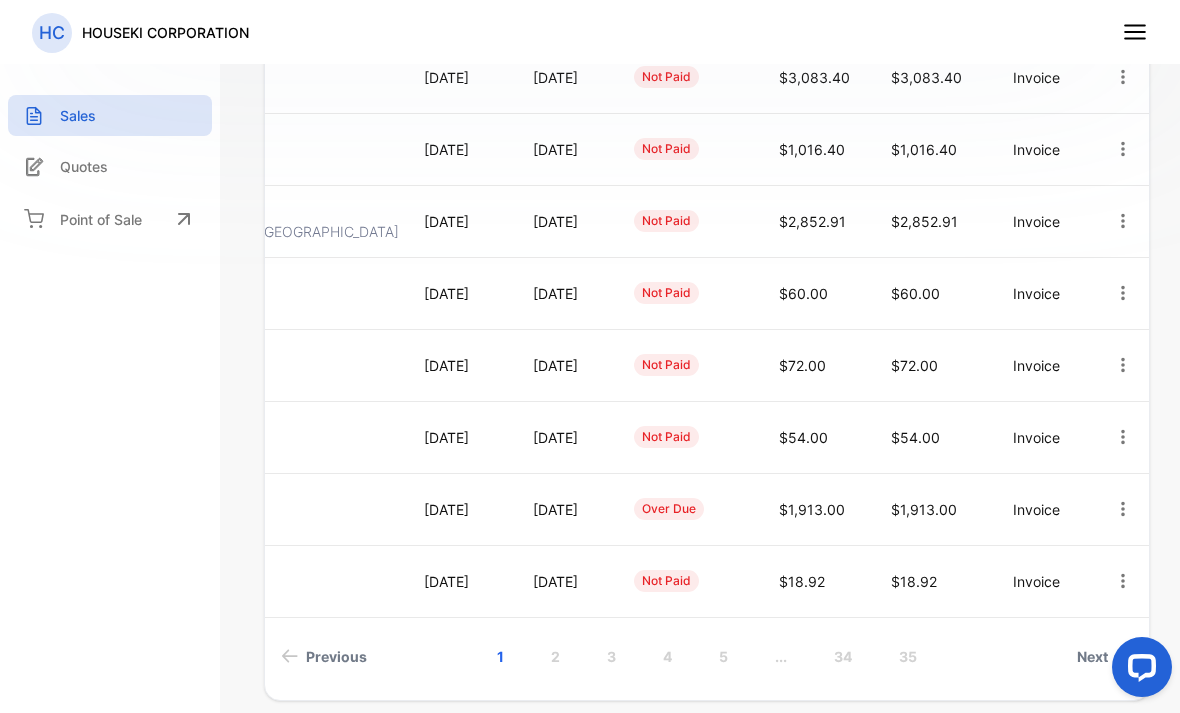 click 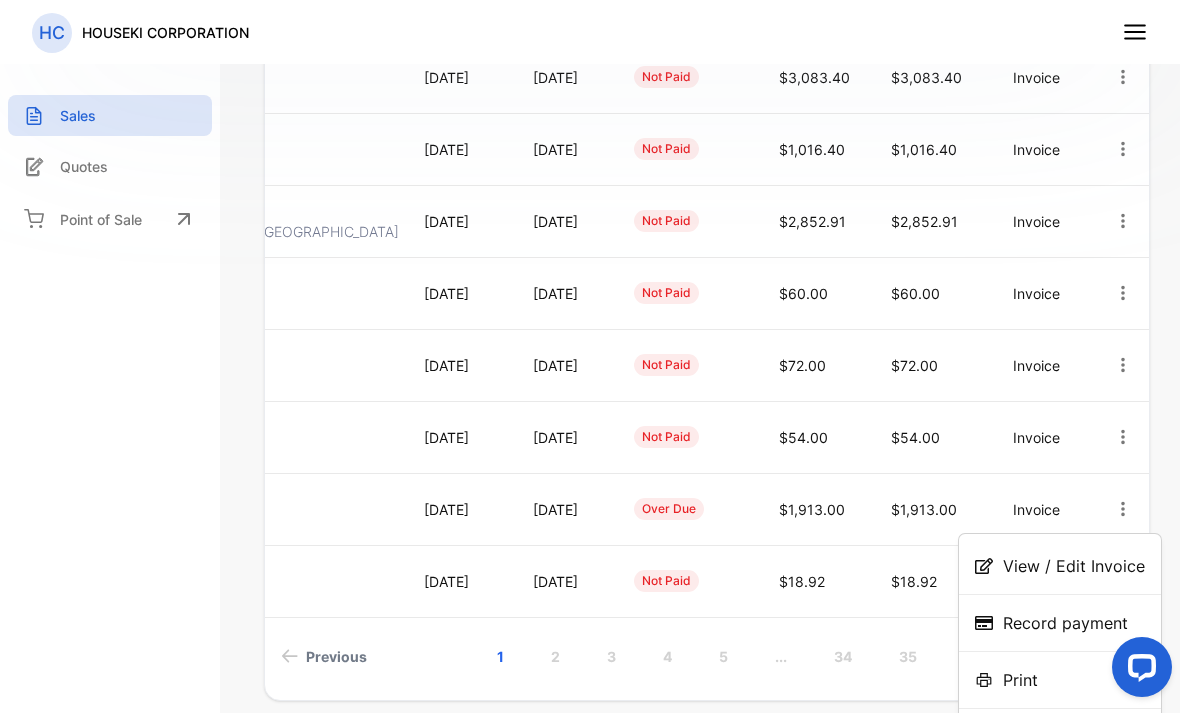 click at bounding box center [1122, 509] 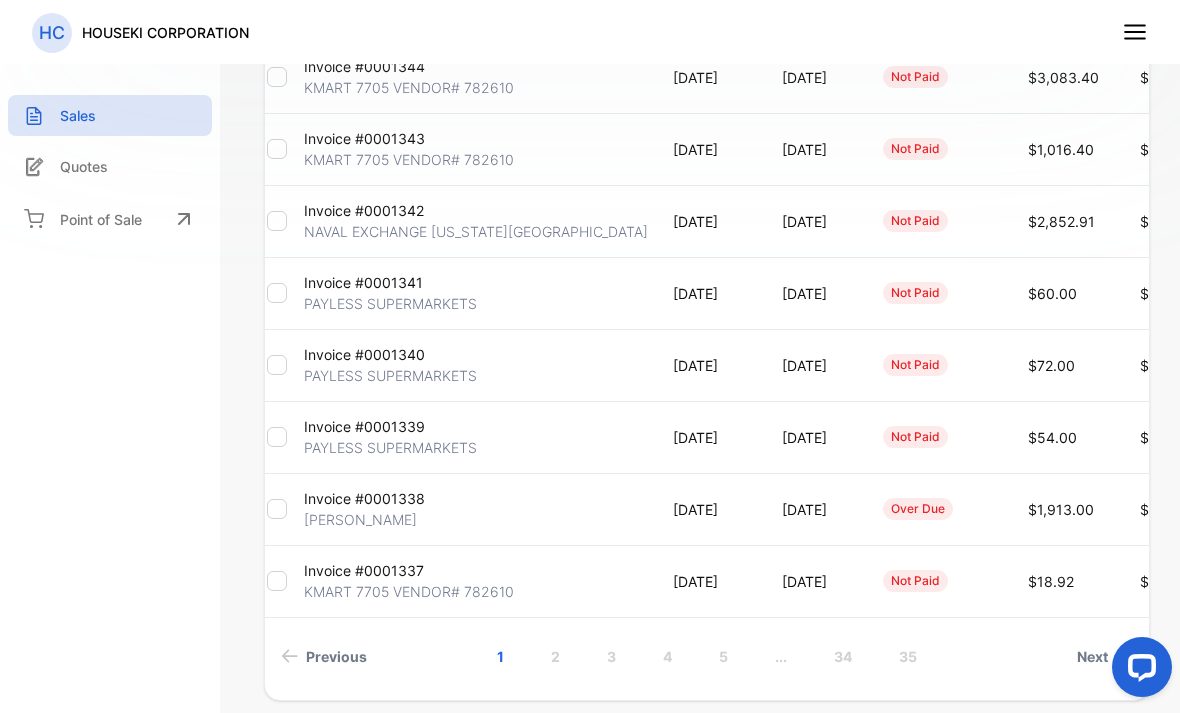 scroll, scrollTop: 0, scrollLeft: 21, axis: horizontal 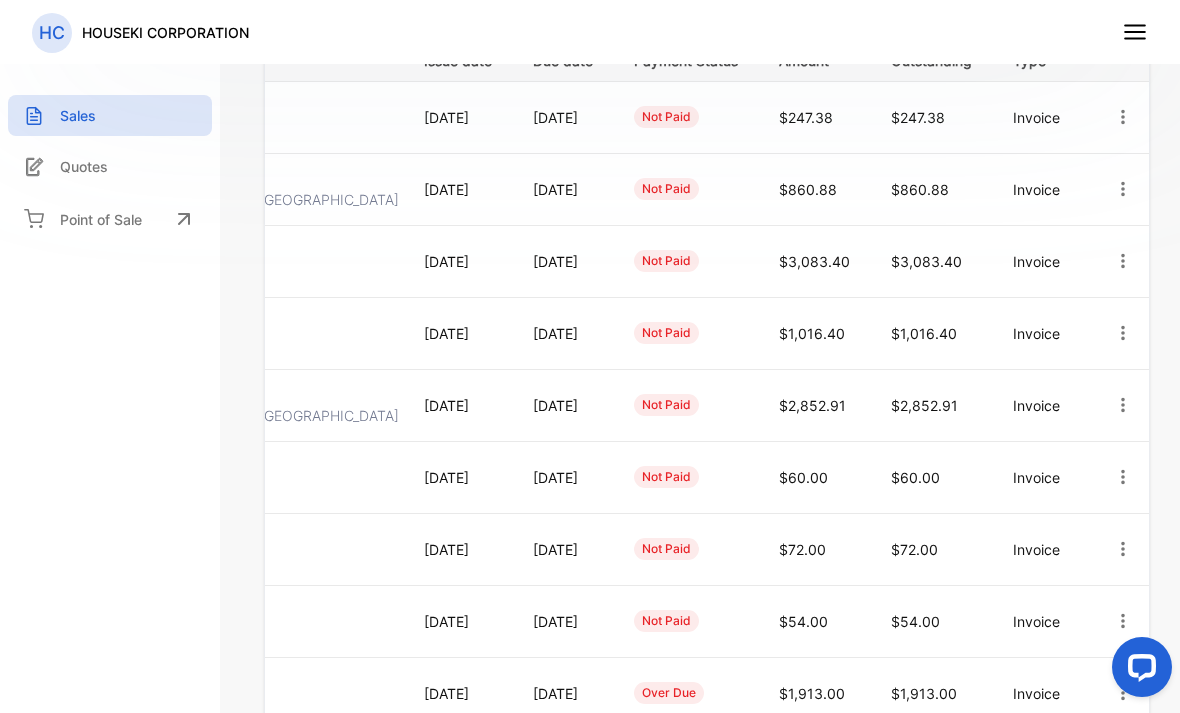 click 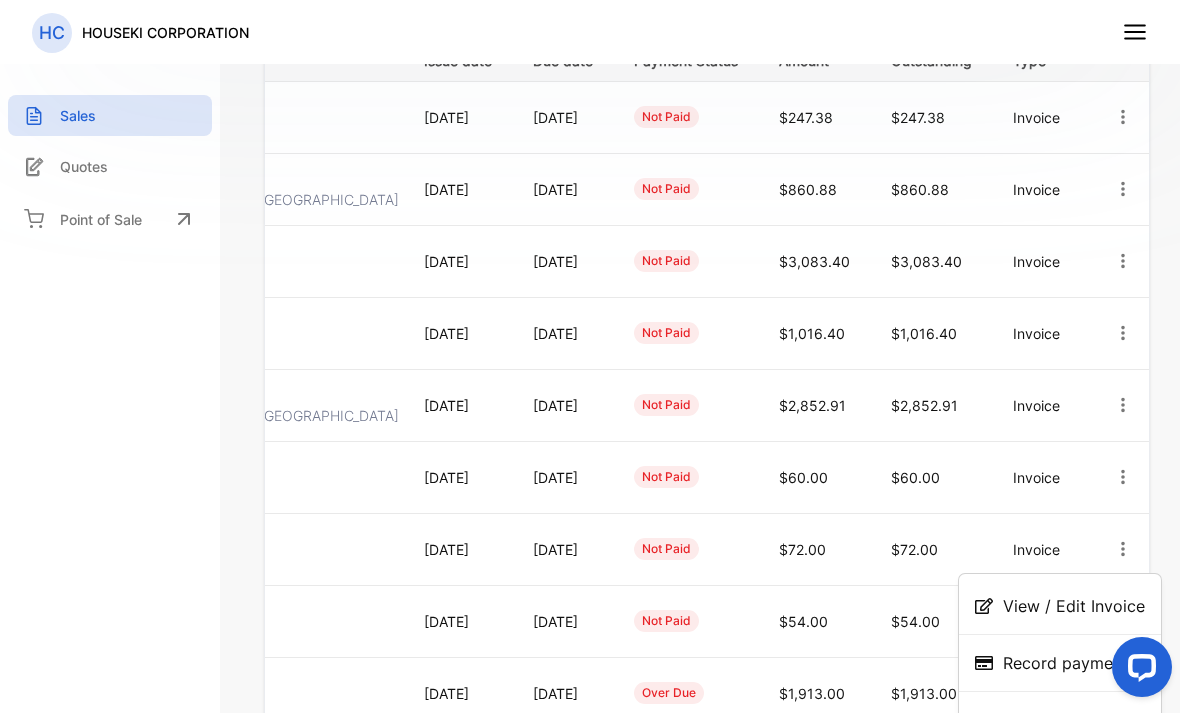click on "View / Edit Invoice" at bounding box center [1074, 606] 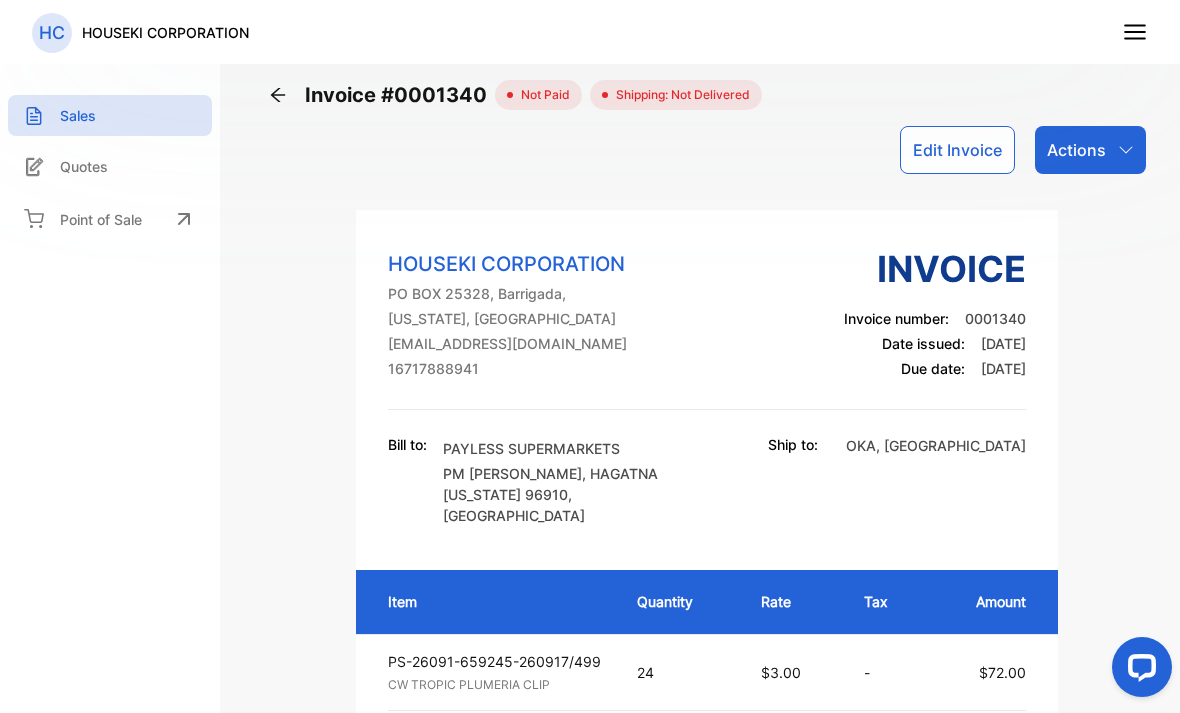 scroll, scrollTop: 0, scrollLeft: 0, axis: both 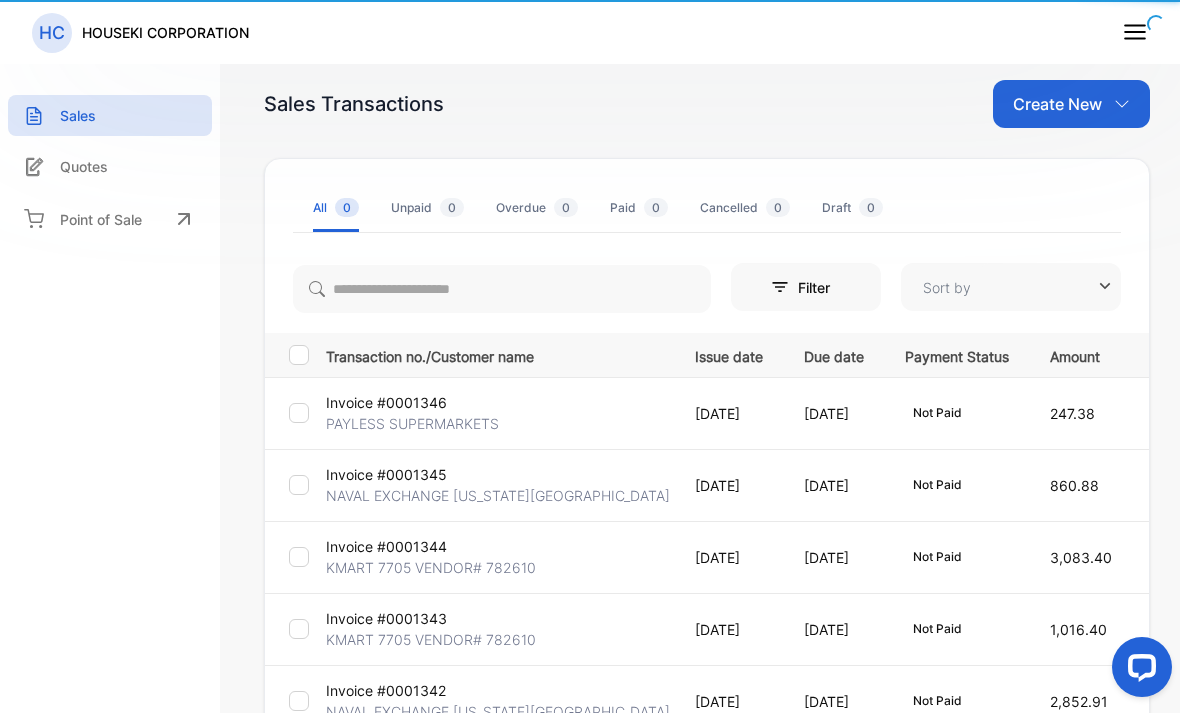 type on "**********" 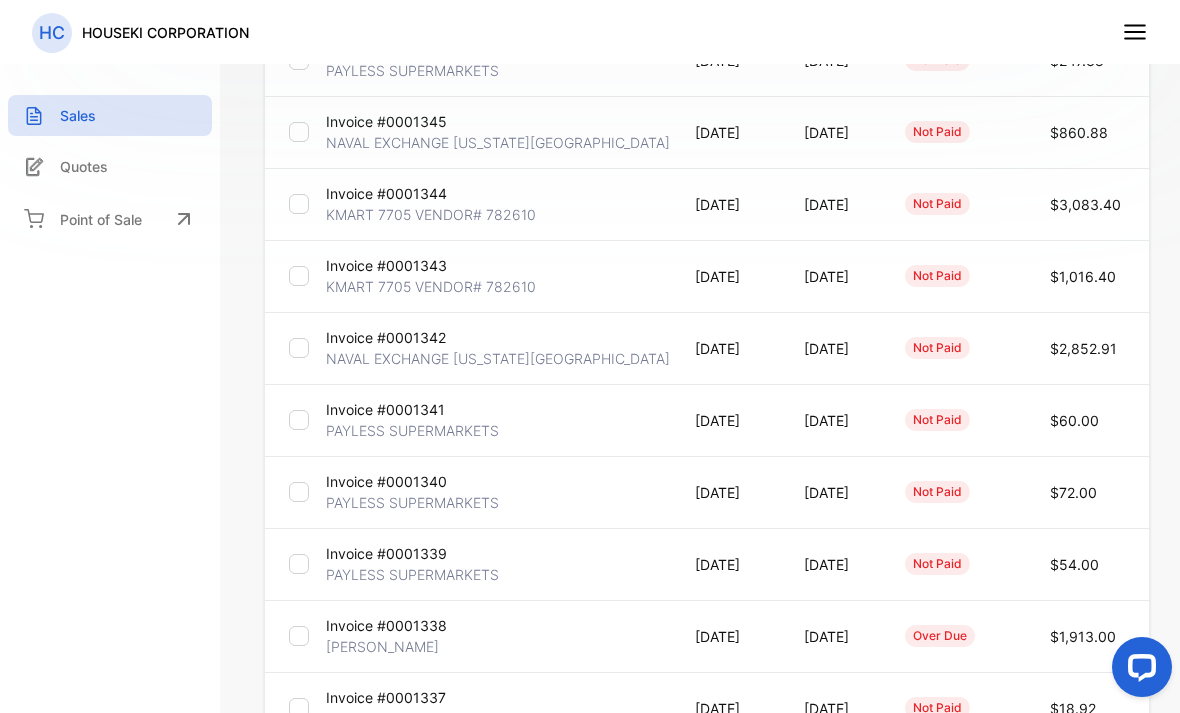 scroll, scrollTop: 351, scrollLeft: 0, axis: vertical 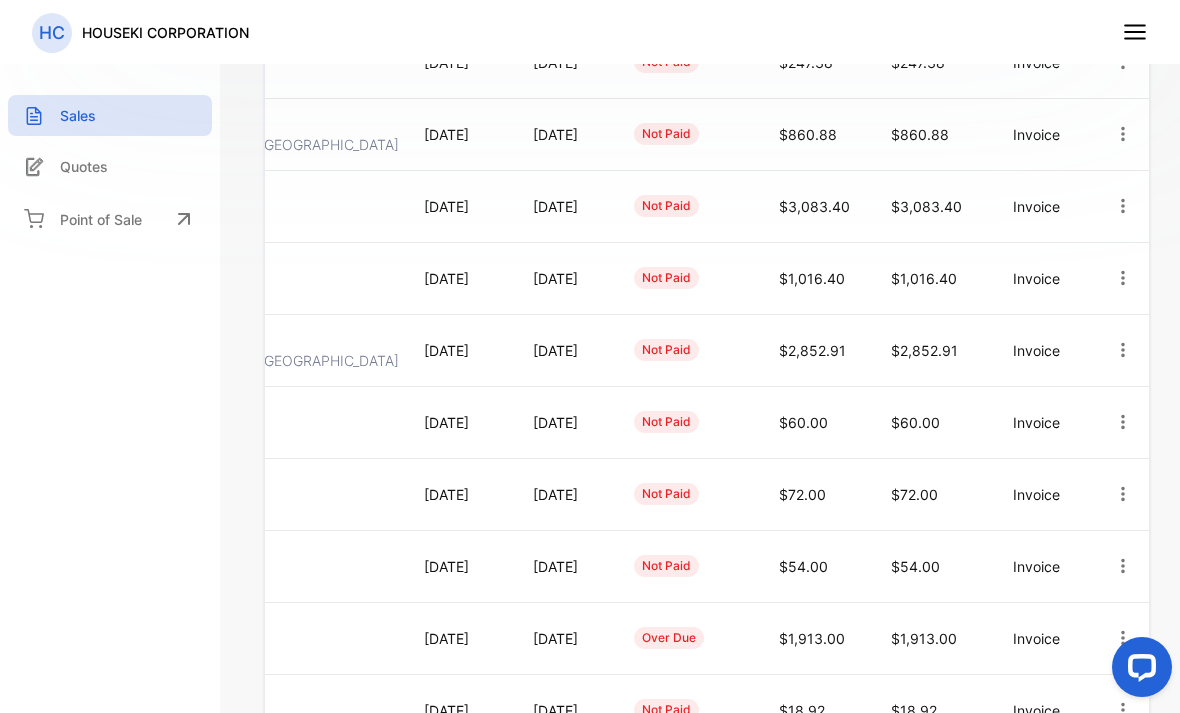 click 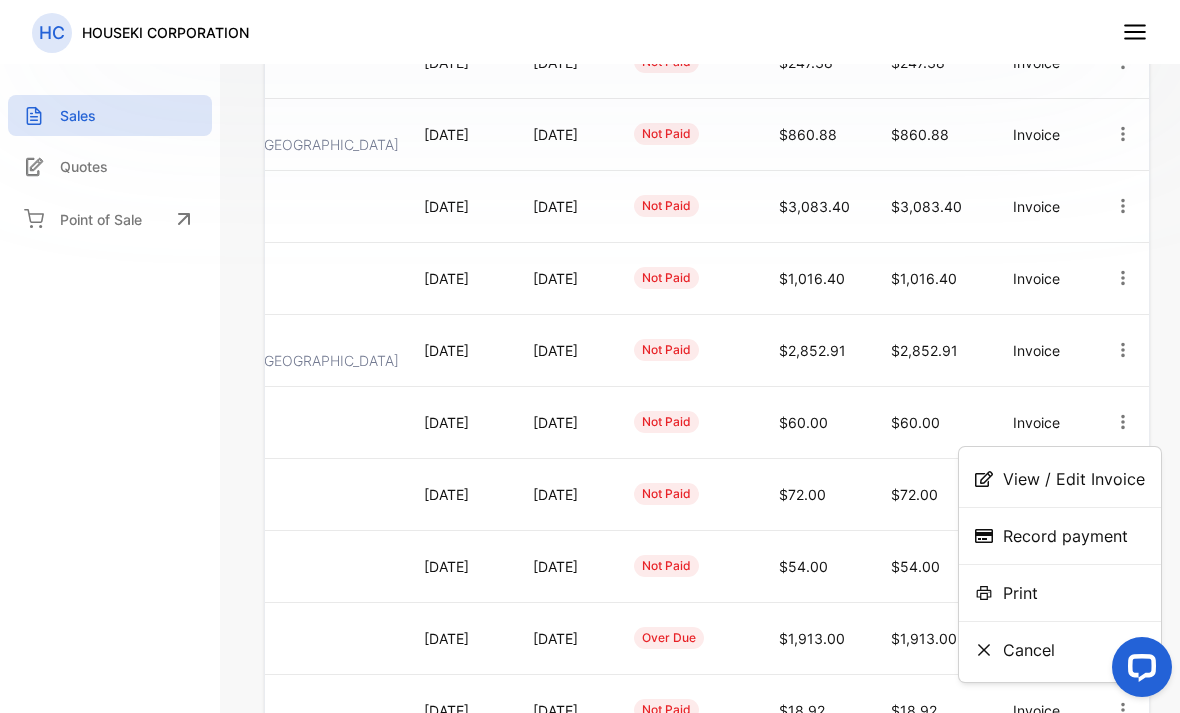 click on "View / Edit Invoice" at bounding box center (1074, 479) 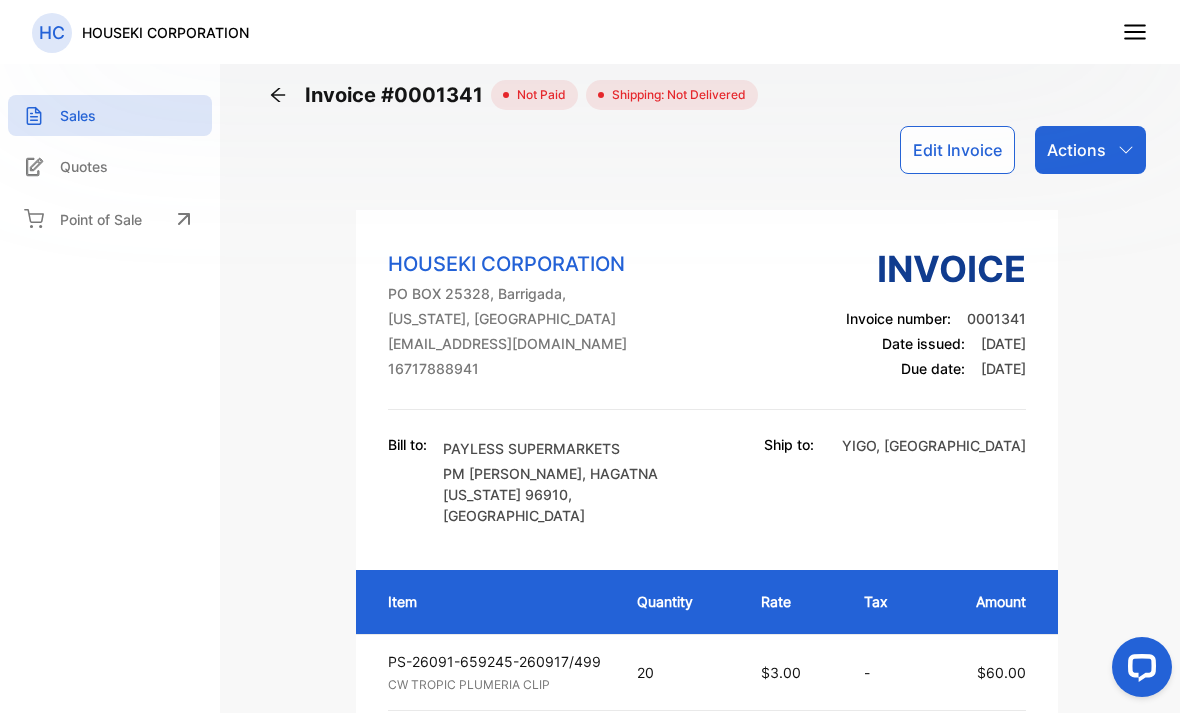 scroll, scrollTop: 0, scrollLeft: 0, axis: both 